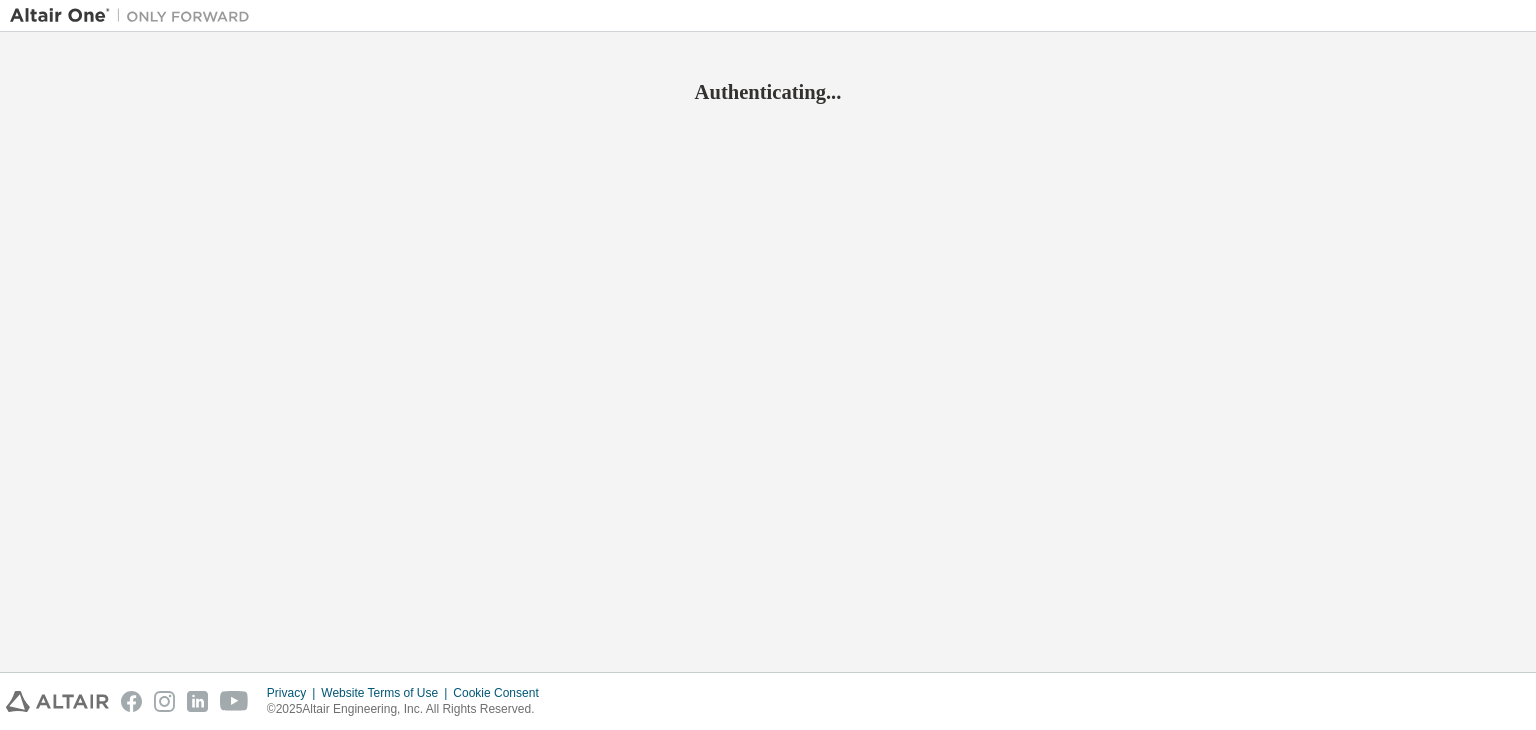 scroll, scrollTop: 0, scrollLeft: 0, axis: both 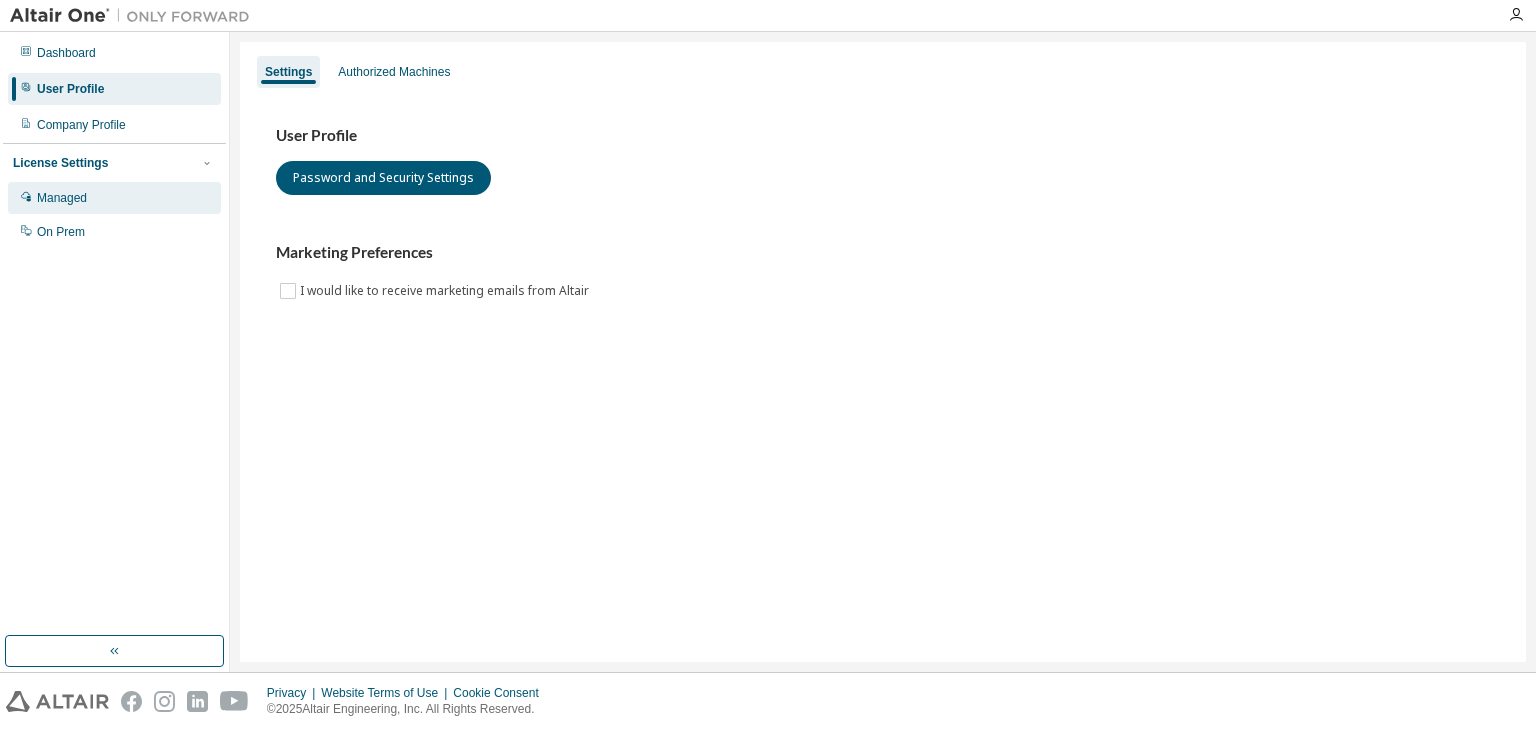 click on "Managed" at bounding box center [114, 198] 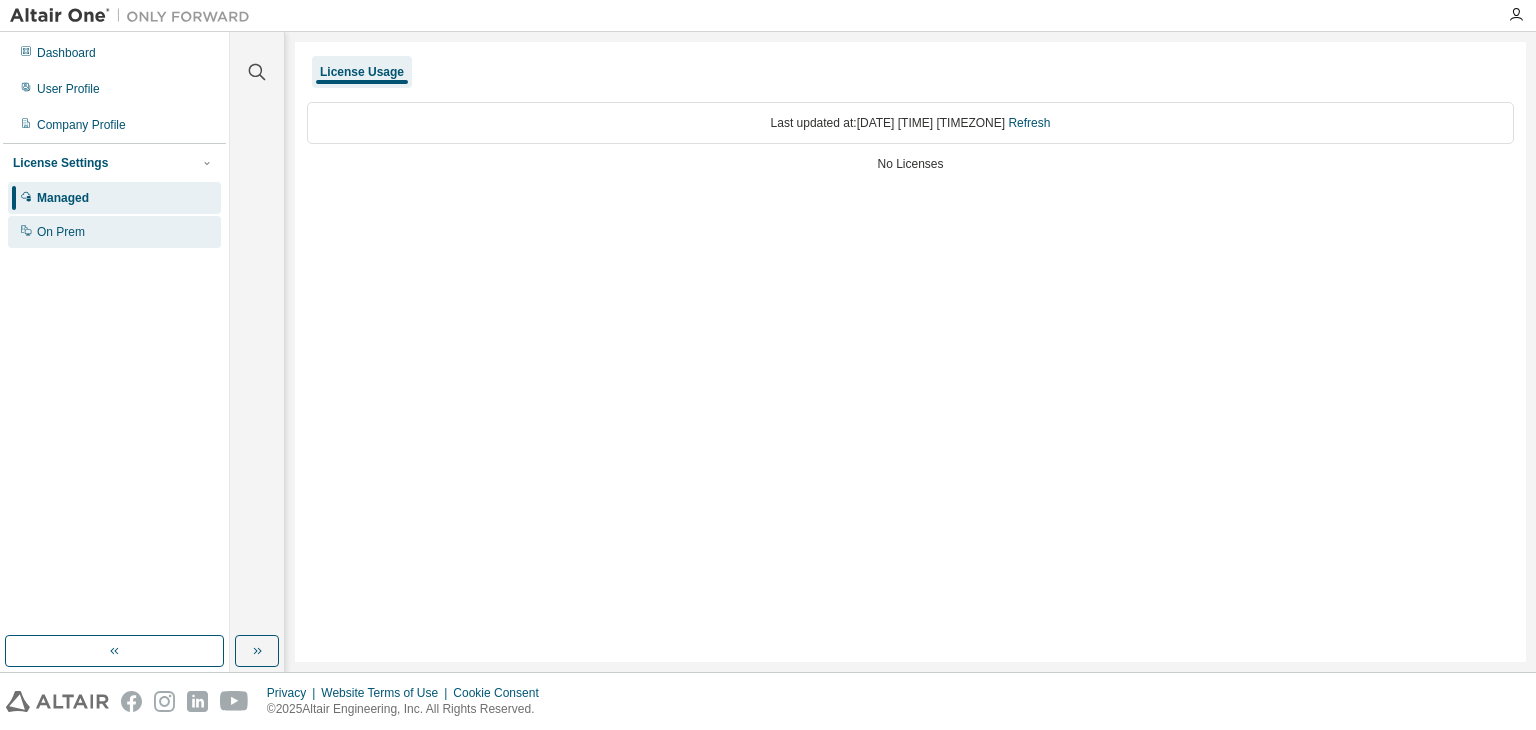 click on "On Prem" at bounding box center [114, 232] 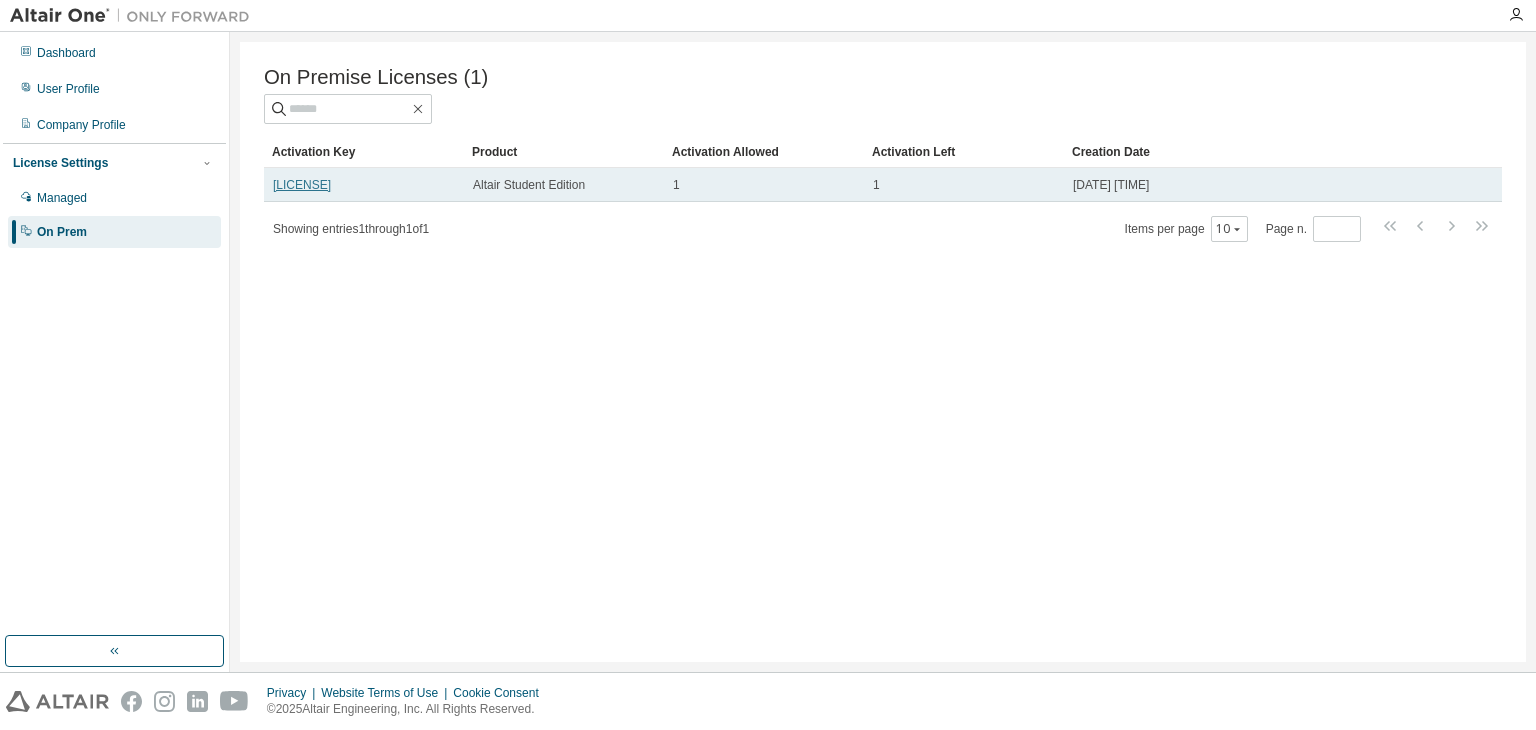 click on "L3F8I-EHXSJ-PMT7V-9ZDSB" at bounding box center (302, 185) 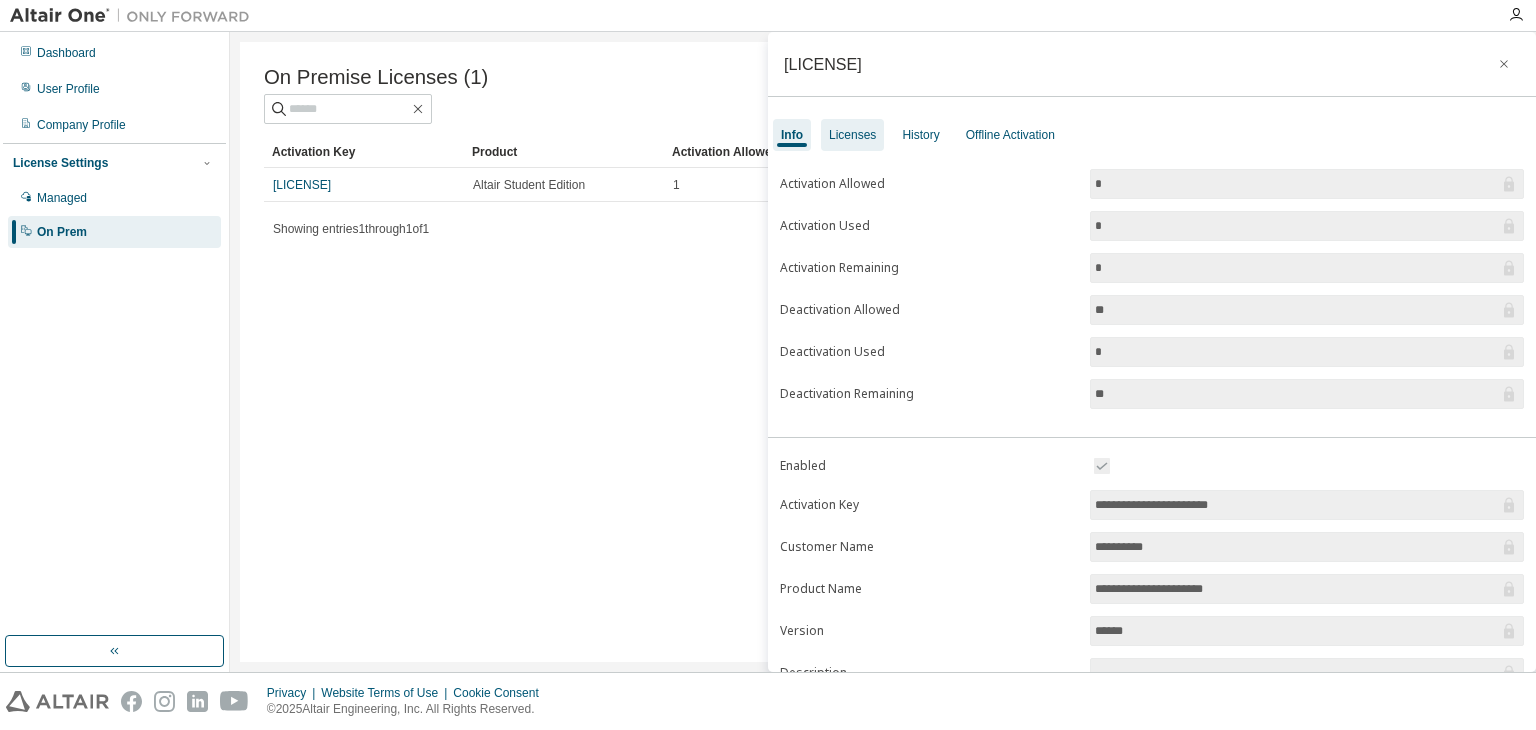 click on "Licenses" at bounding box center (852, 135) 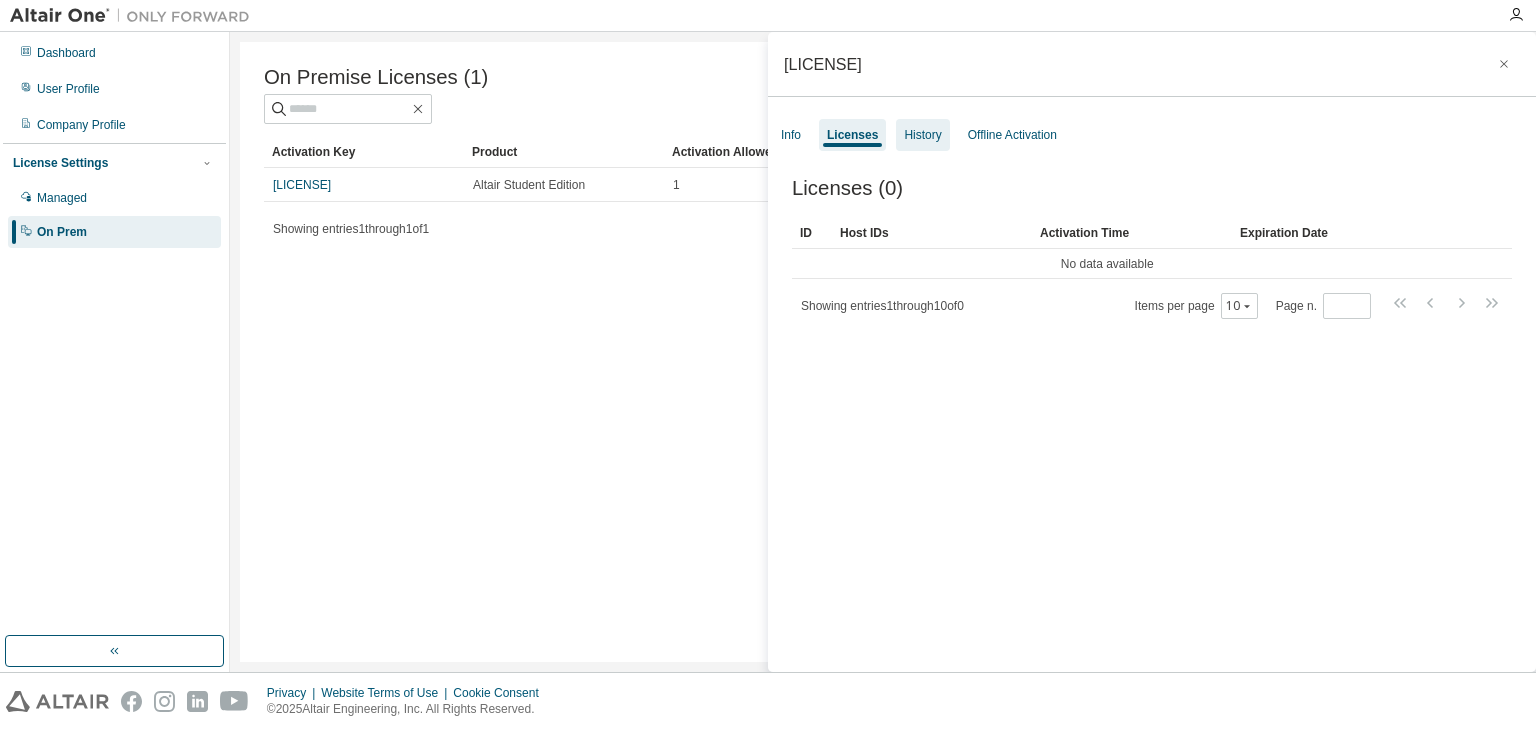 click on "History" at bounding box center [922, 135] 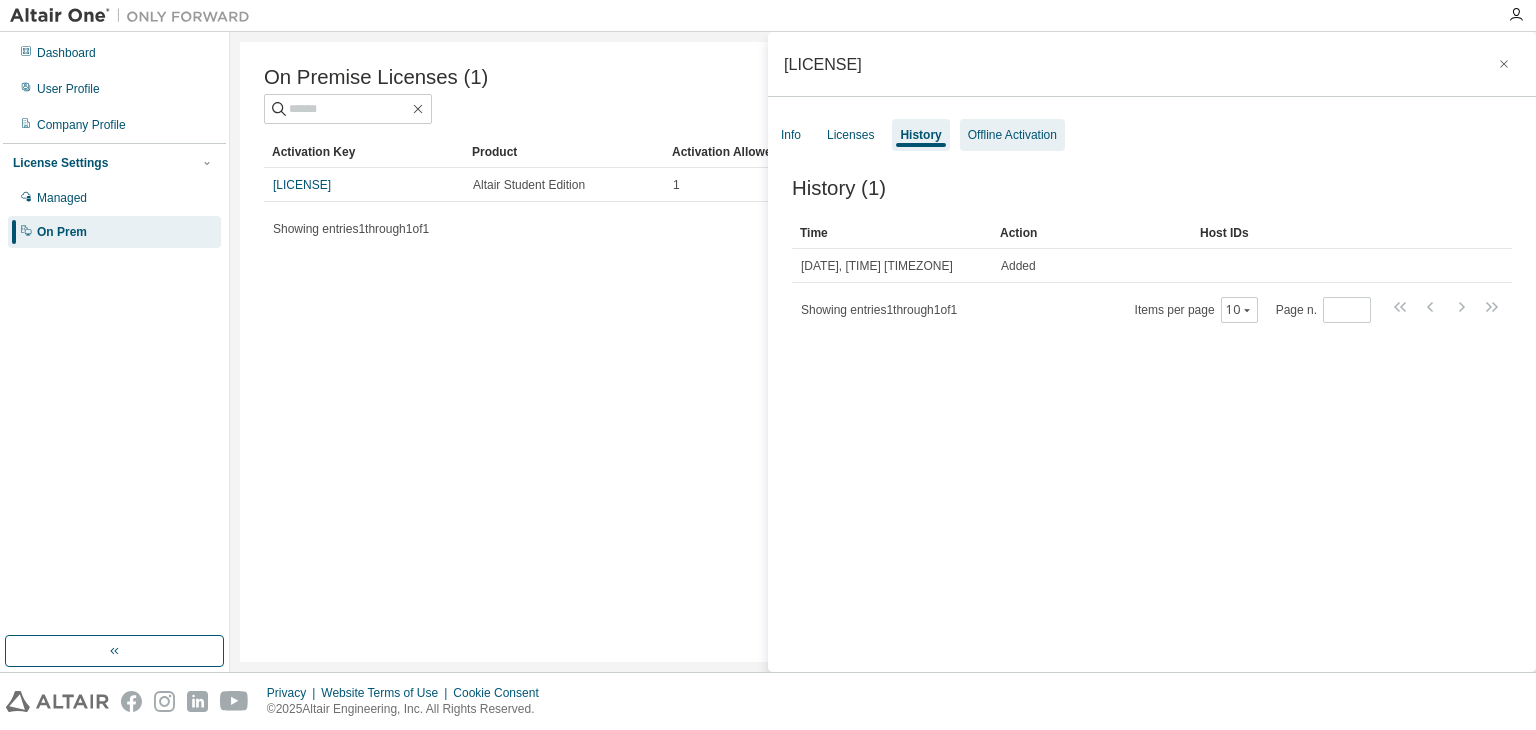 click on "Offline Activation" at bounding box center [1012, 135] 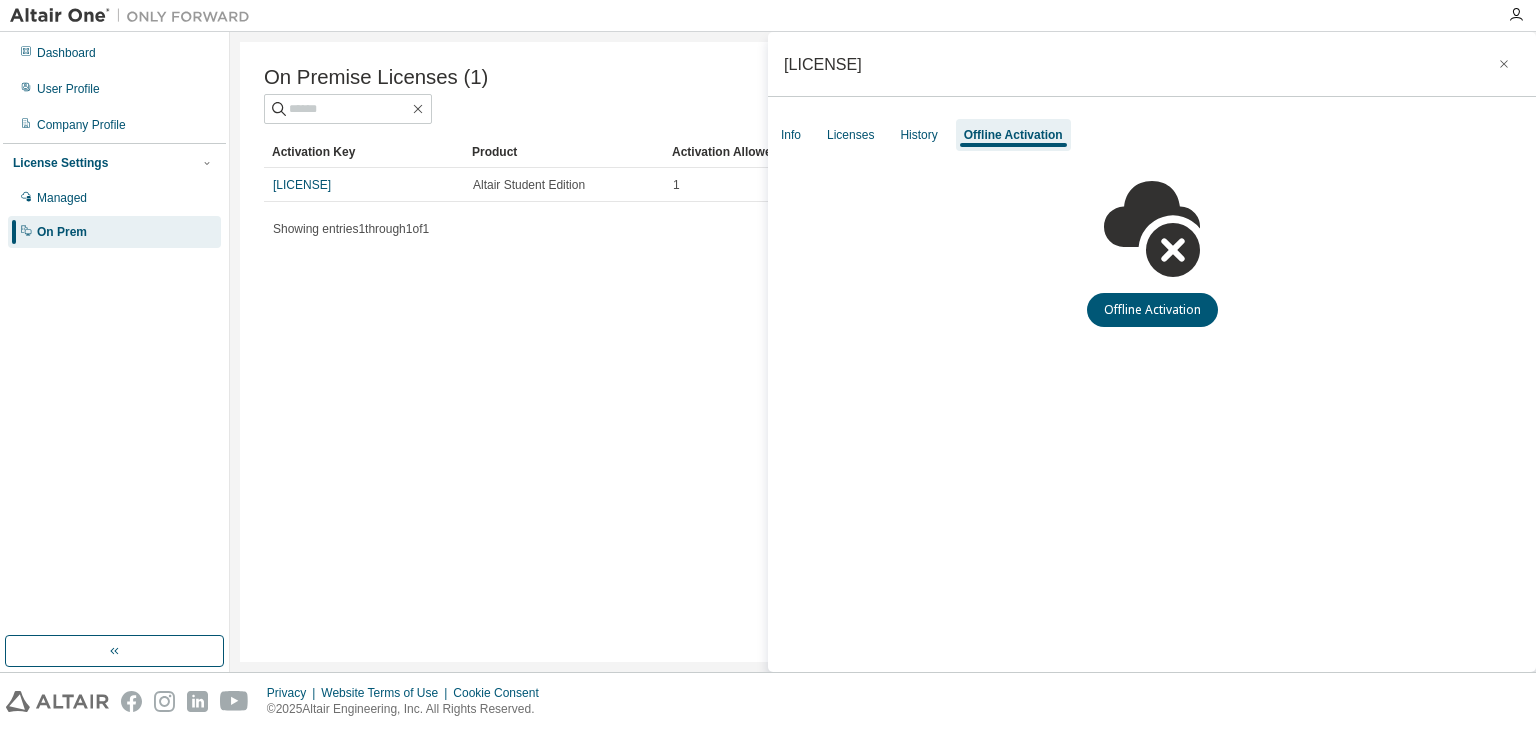 click on "On Premise Licenses (1) Clear Load Save Save As Field Operator Value Select filter Select operand Add criteria Search Activation Key Product Activation Allowed Activation Left Creation Date L3F8I-EHXSJ-PMT7V-9ZDSB Altair Student Edition 1 1 2025-08-07 19:19:10 Showing entries  1  through  1  of  1 Items per page 10 Page n. *" at bounding box center (883, 352) 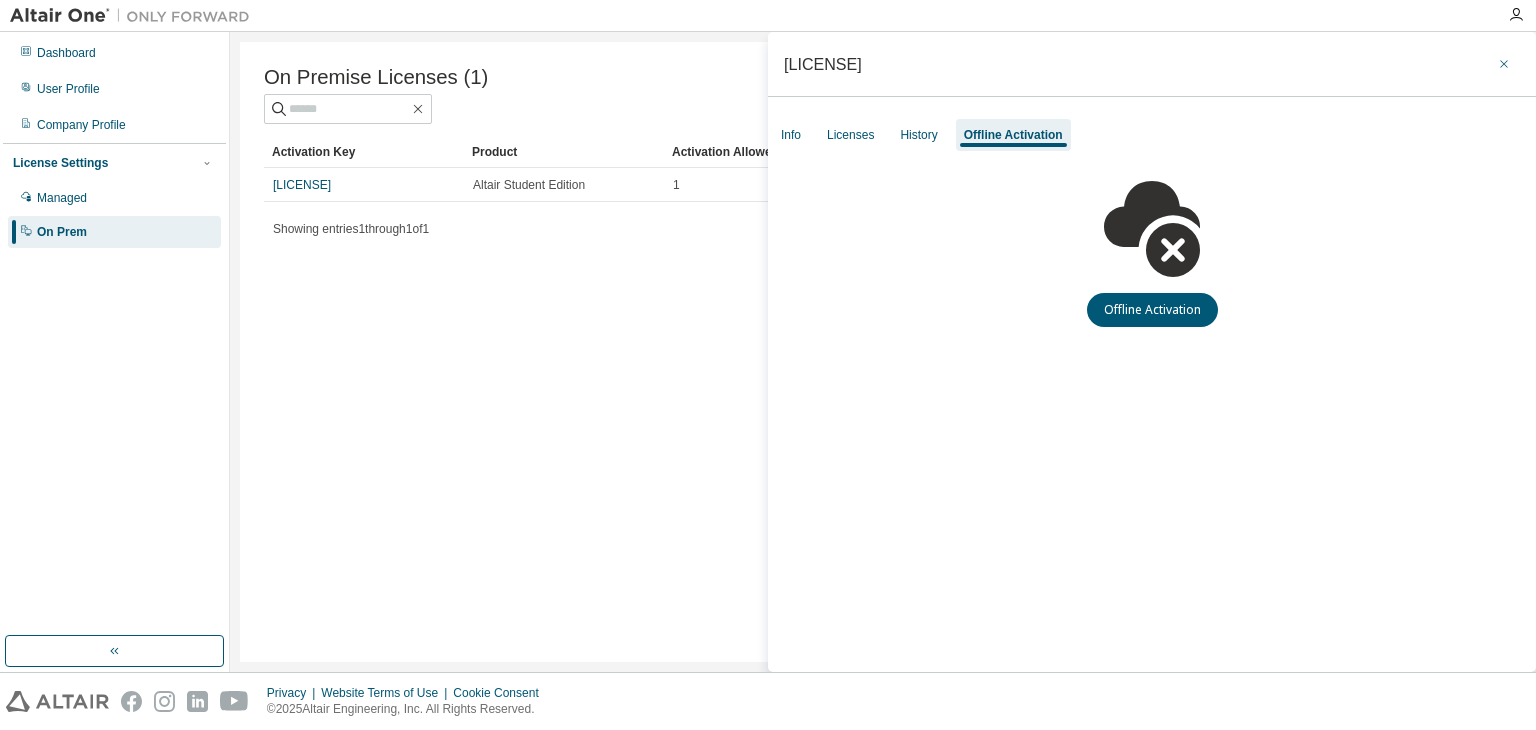 click 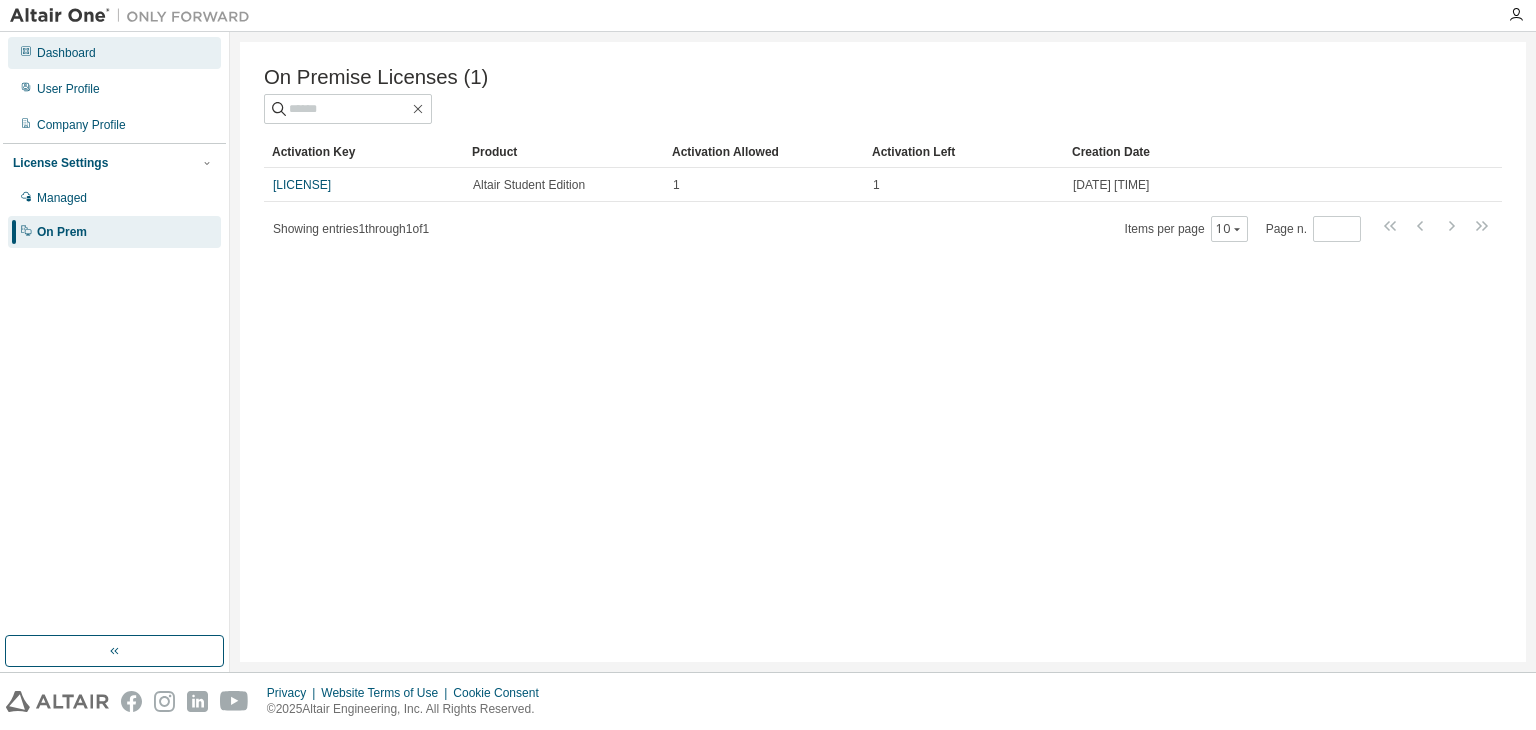 click on "Dashboard" at bounding box center (114, 53) 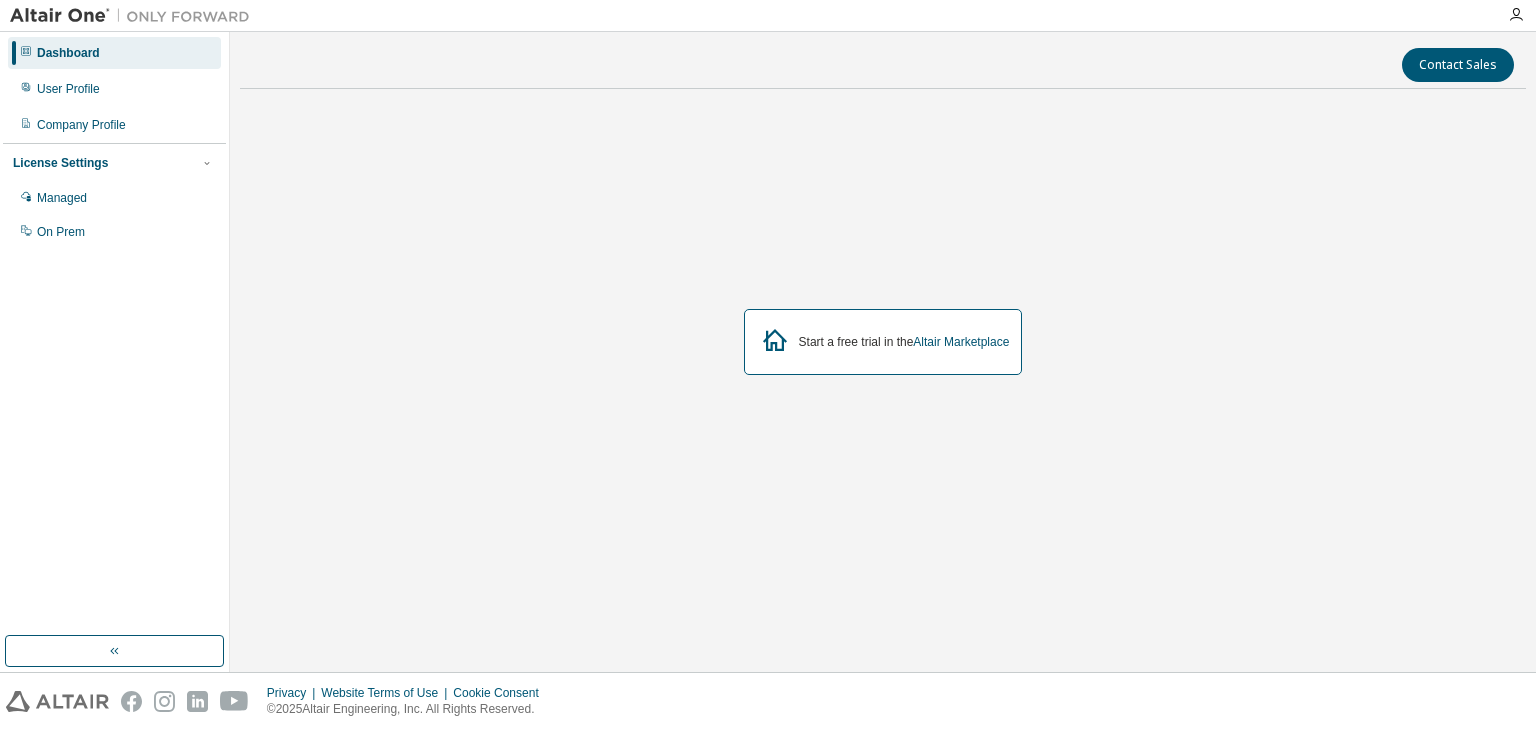 click on "Start a free trial in the  Altair Marketplace" at bounding box center [883, 342] 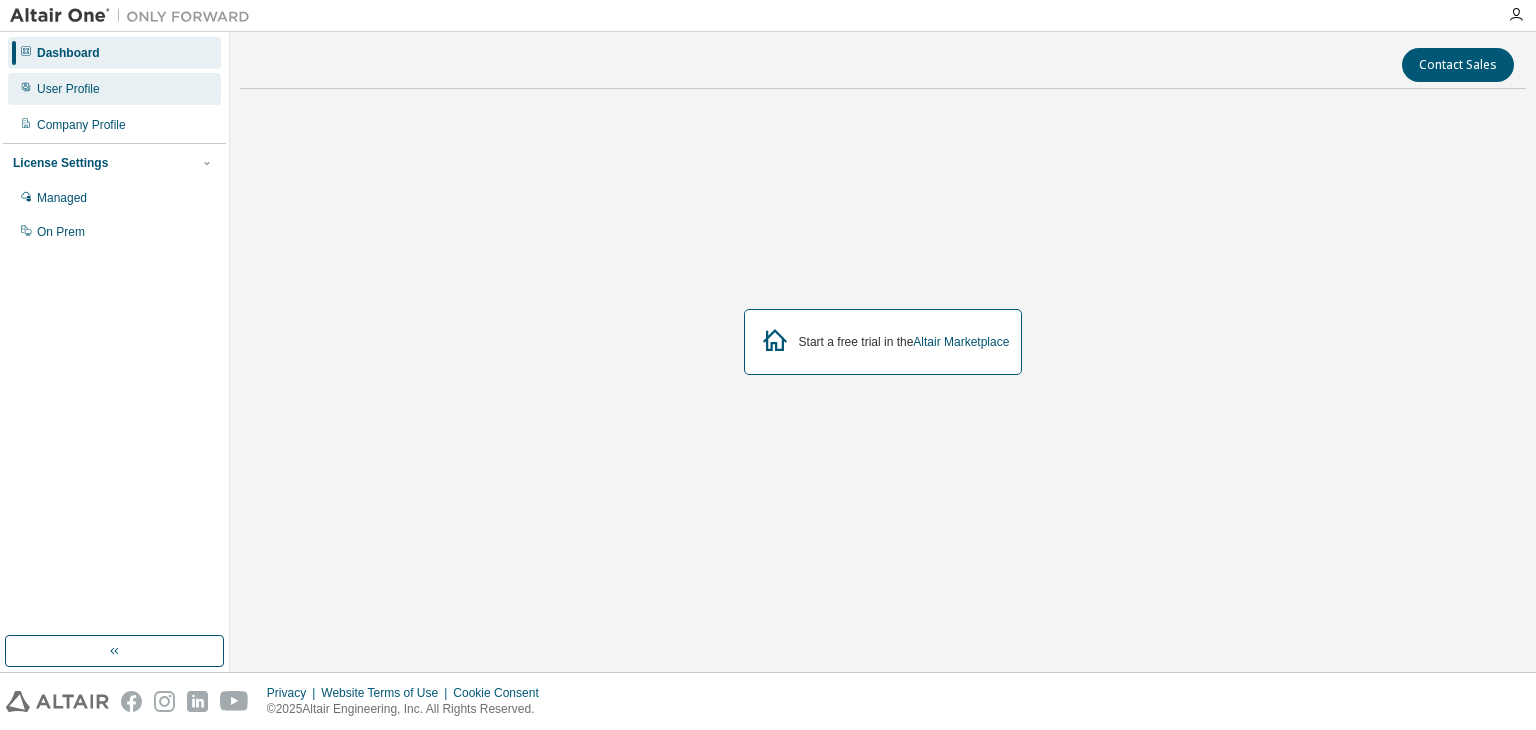 click 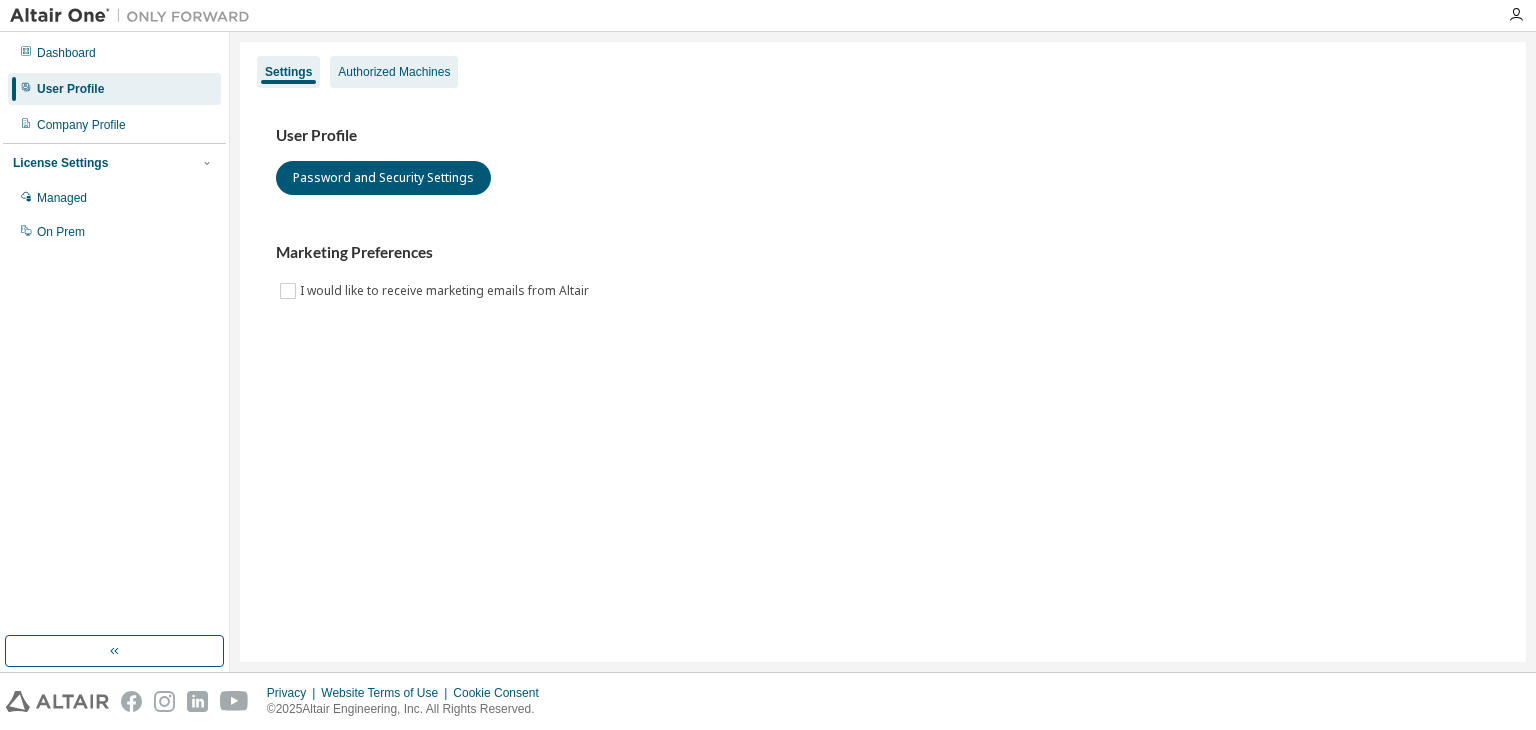 click on "Authorized Machines" at bounding box center (394, 72) 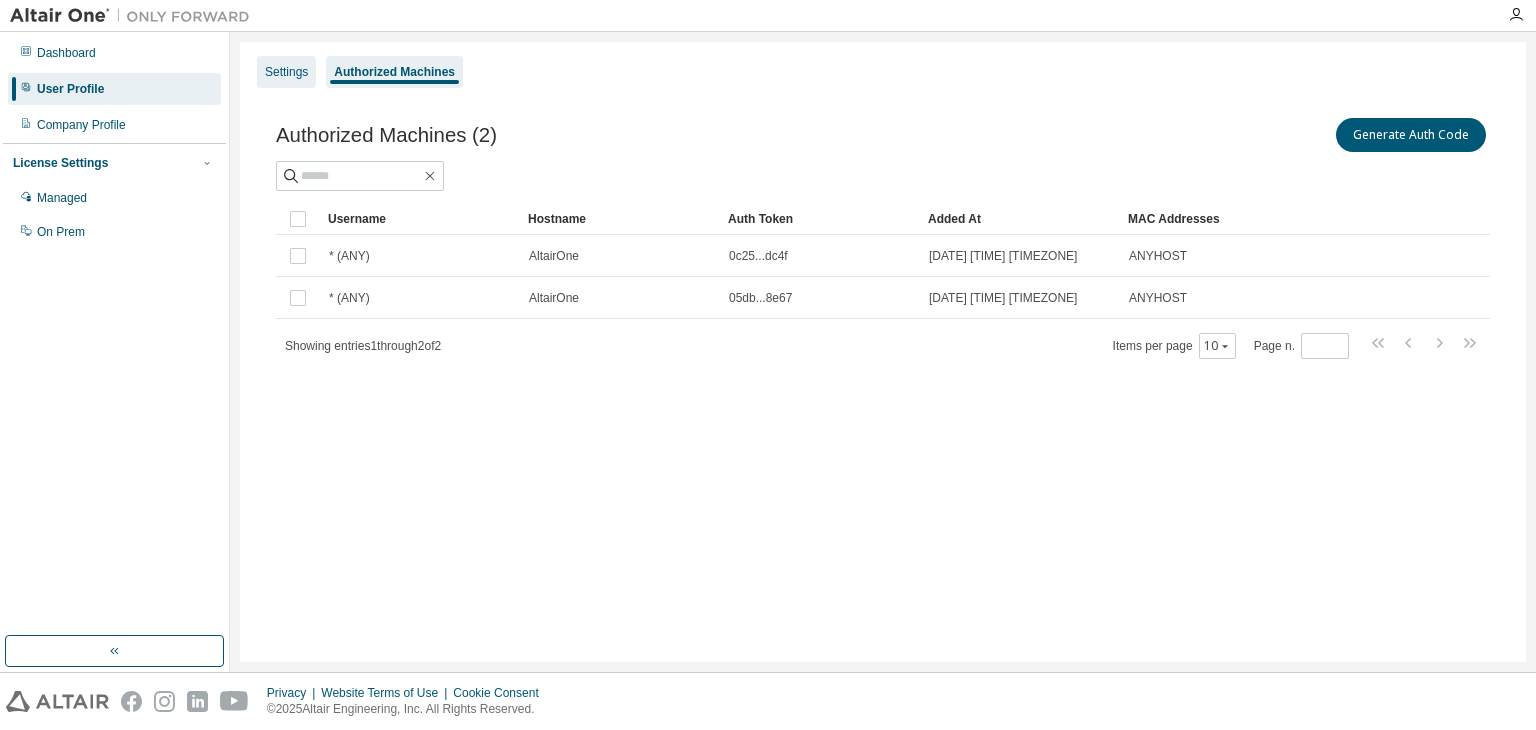 click on "Settings" at bounding box center (286, 72) 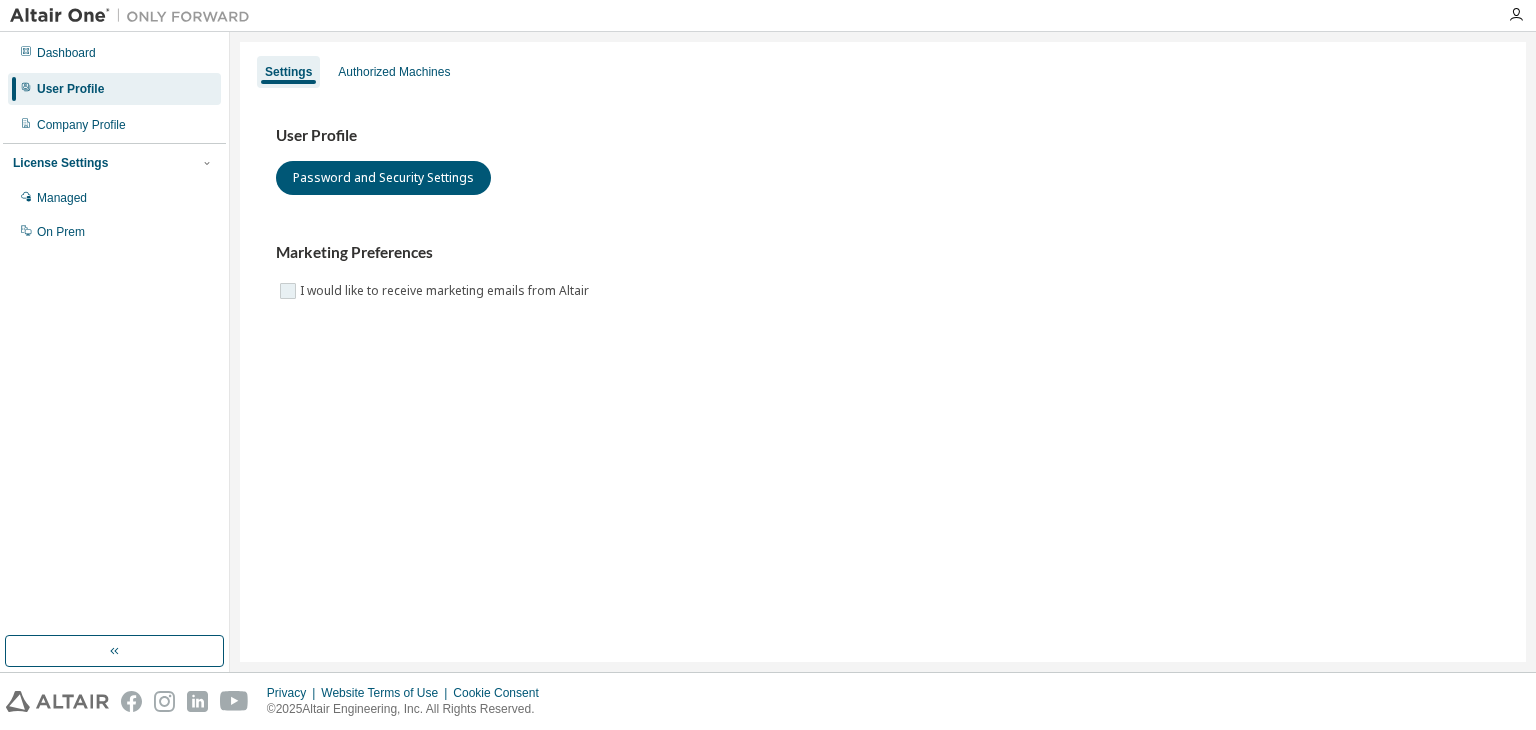 click on "I would like to receive marketing emails from Altair" at bounding box center (446, 291) 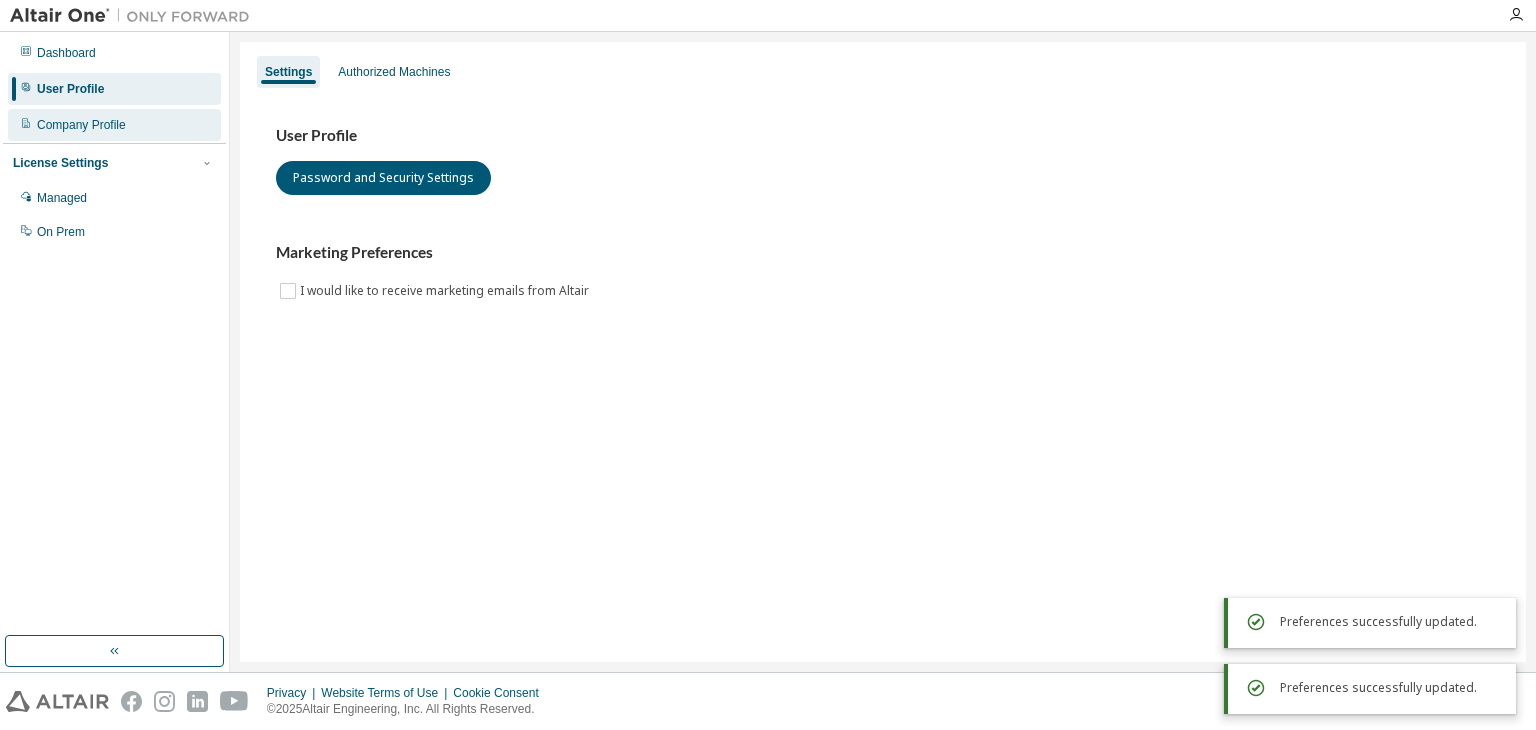 click on "Company Profile" at bounding box center [114, 125] 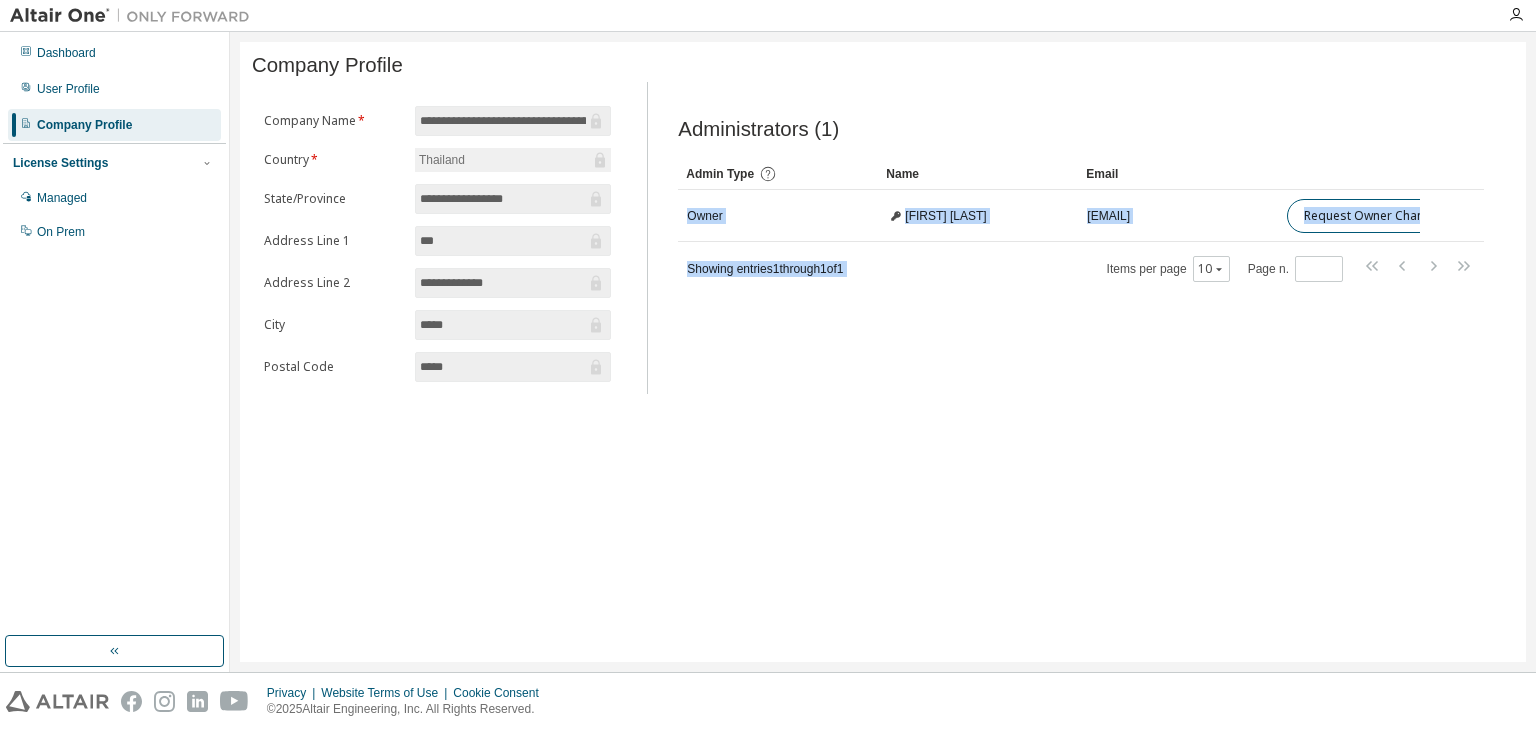 drag, startPoint x: 680, startPoint y: 221, endPoint x: 1088, endPoint y: 269, distance: 410.8138 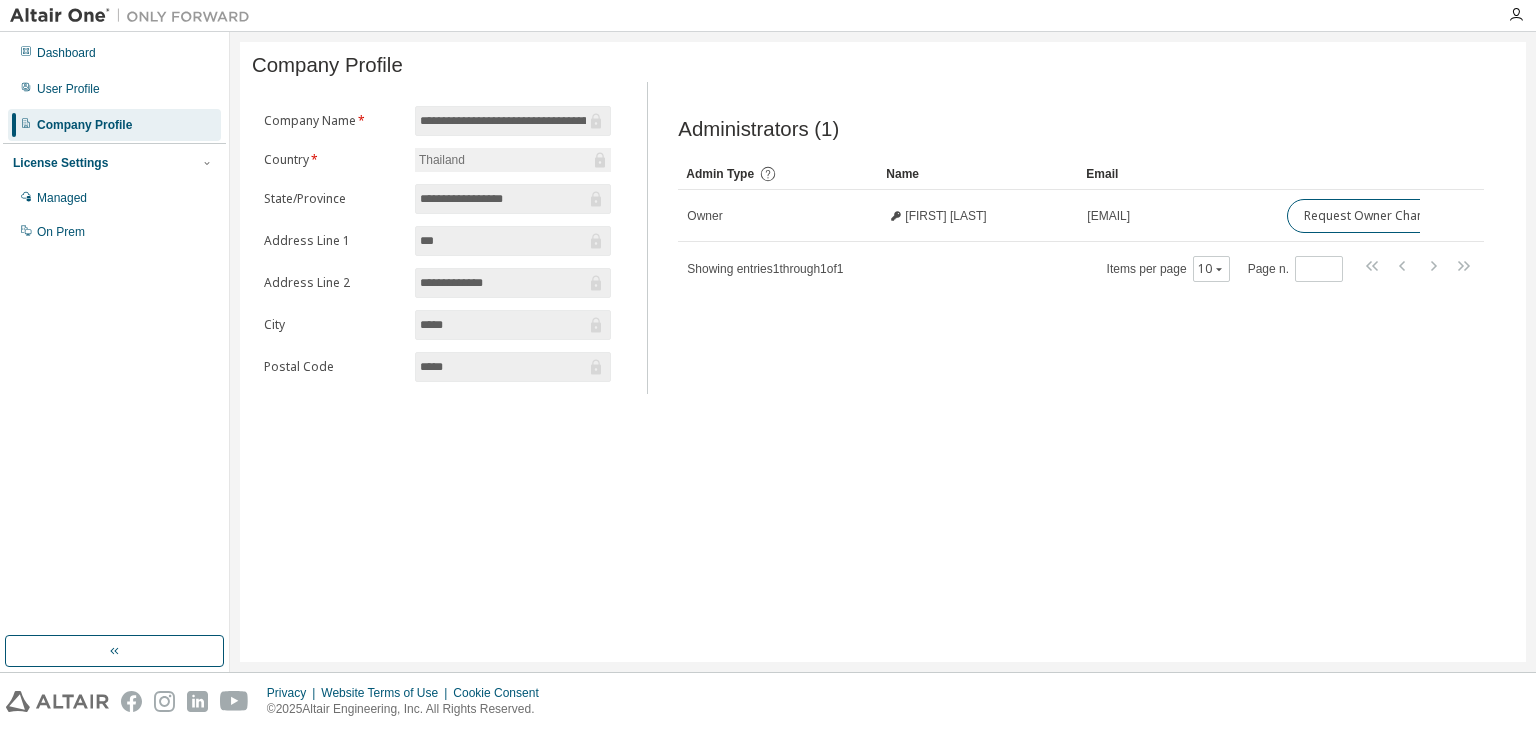 click 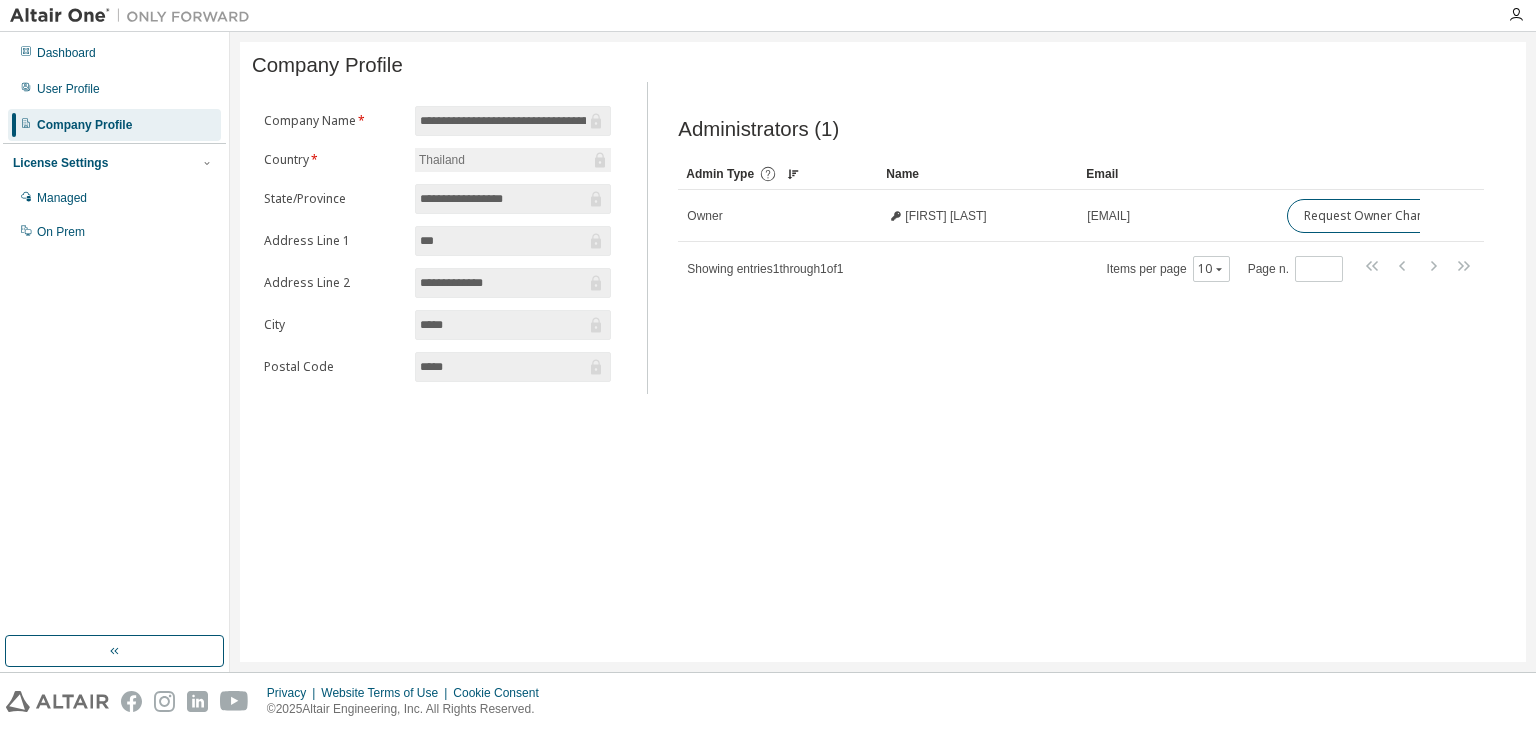 click 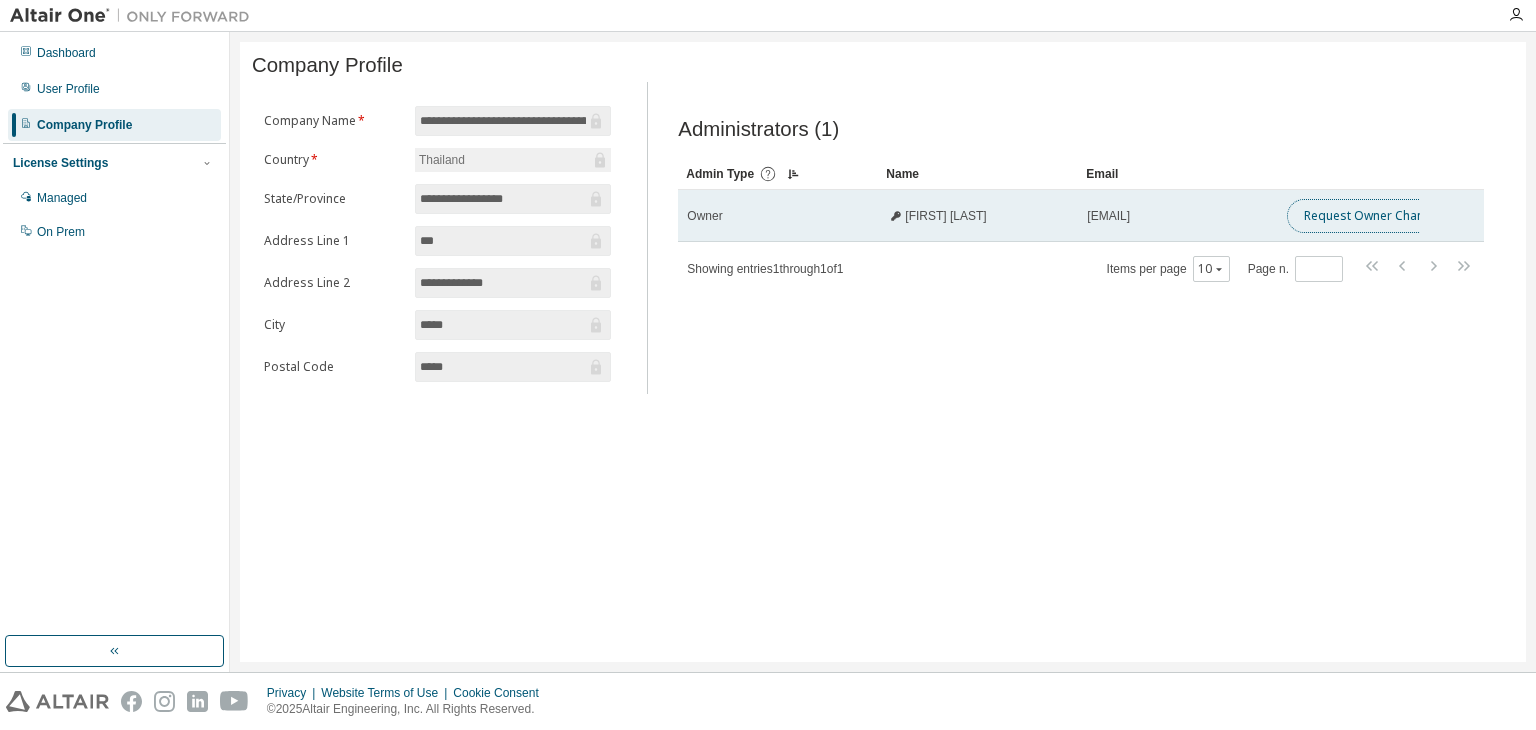 click on "Request Owner Change" at bounding box center [1371, 216] 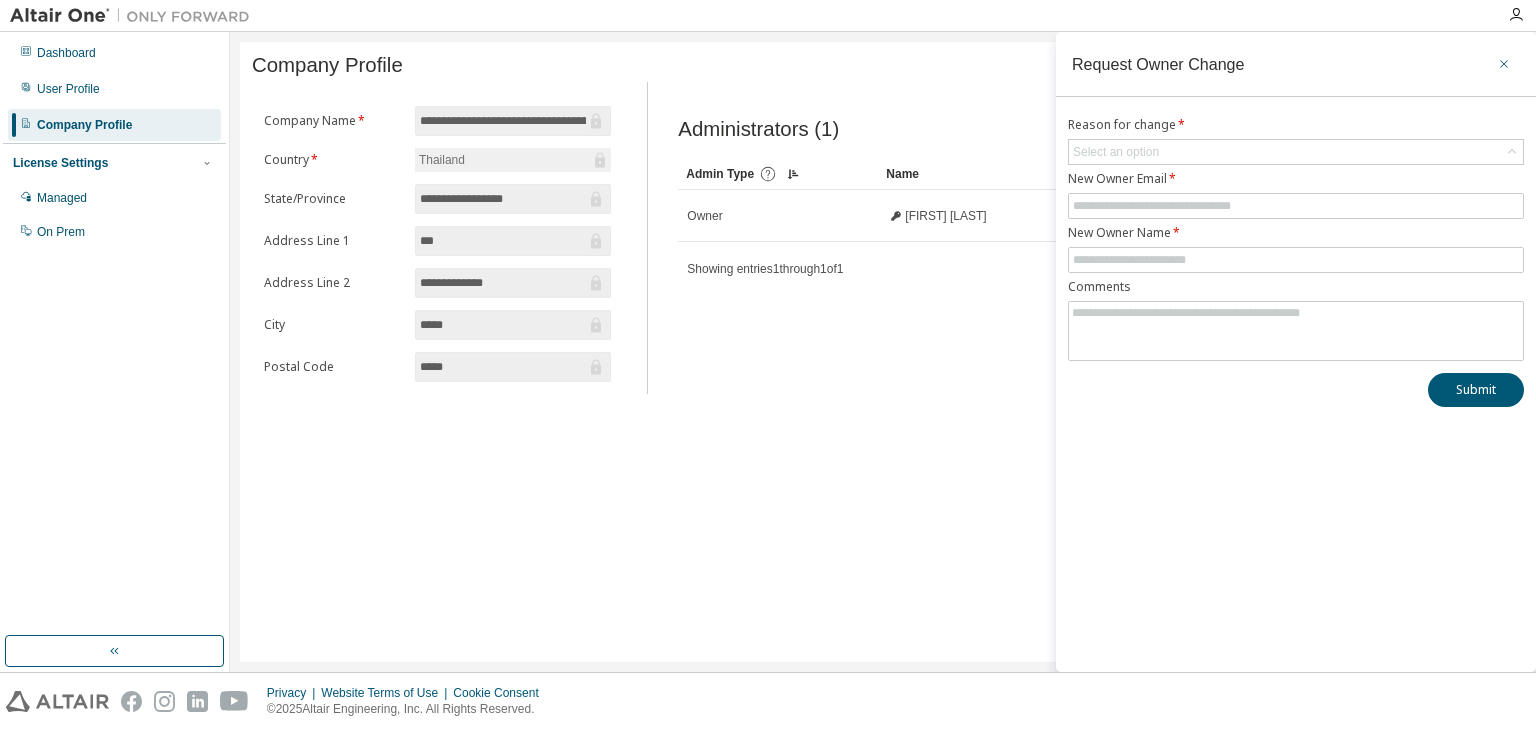 click 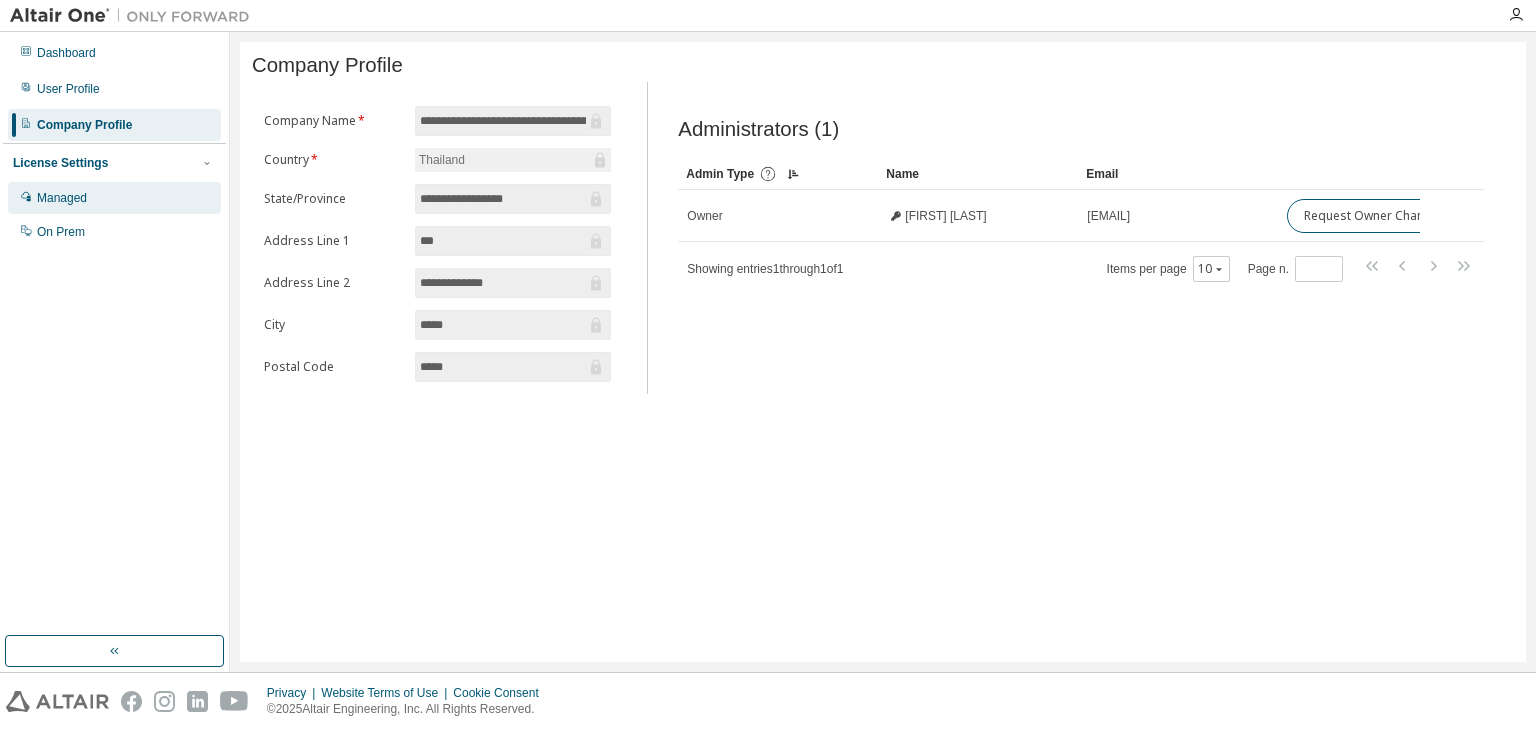 click on "Managed" at bounding box center [114, 198] 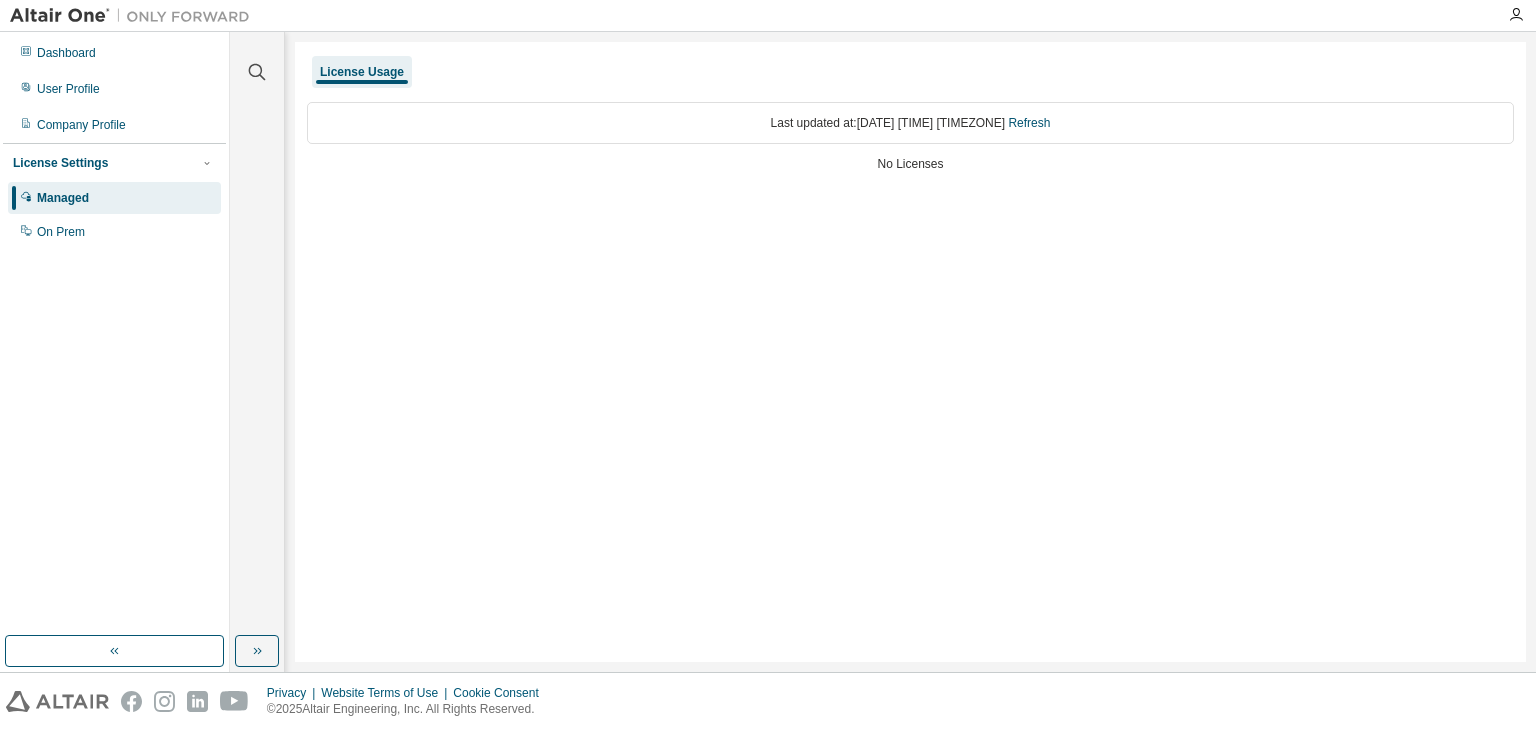 click on "No Licenses" at bounding box center [910, 164] 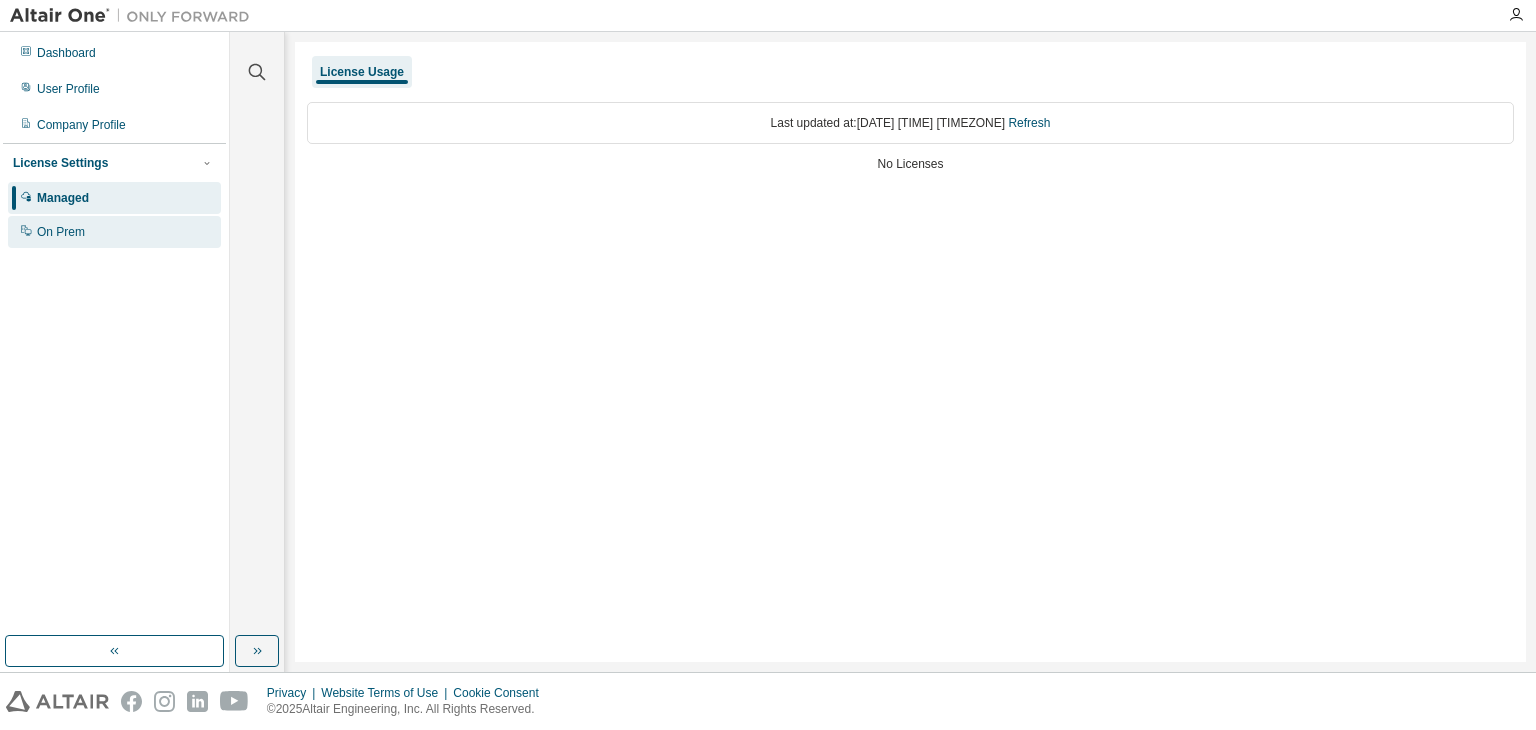 click on "On Prem" at bounding box center (114, 232) 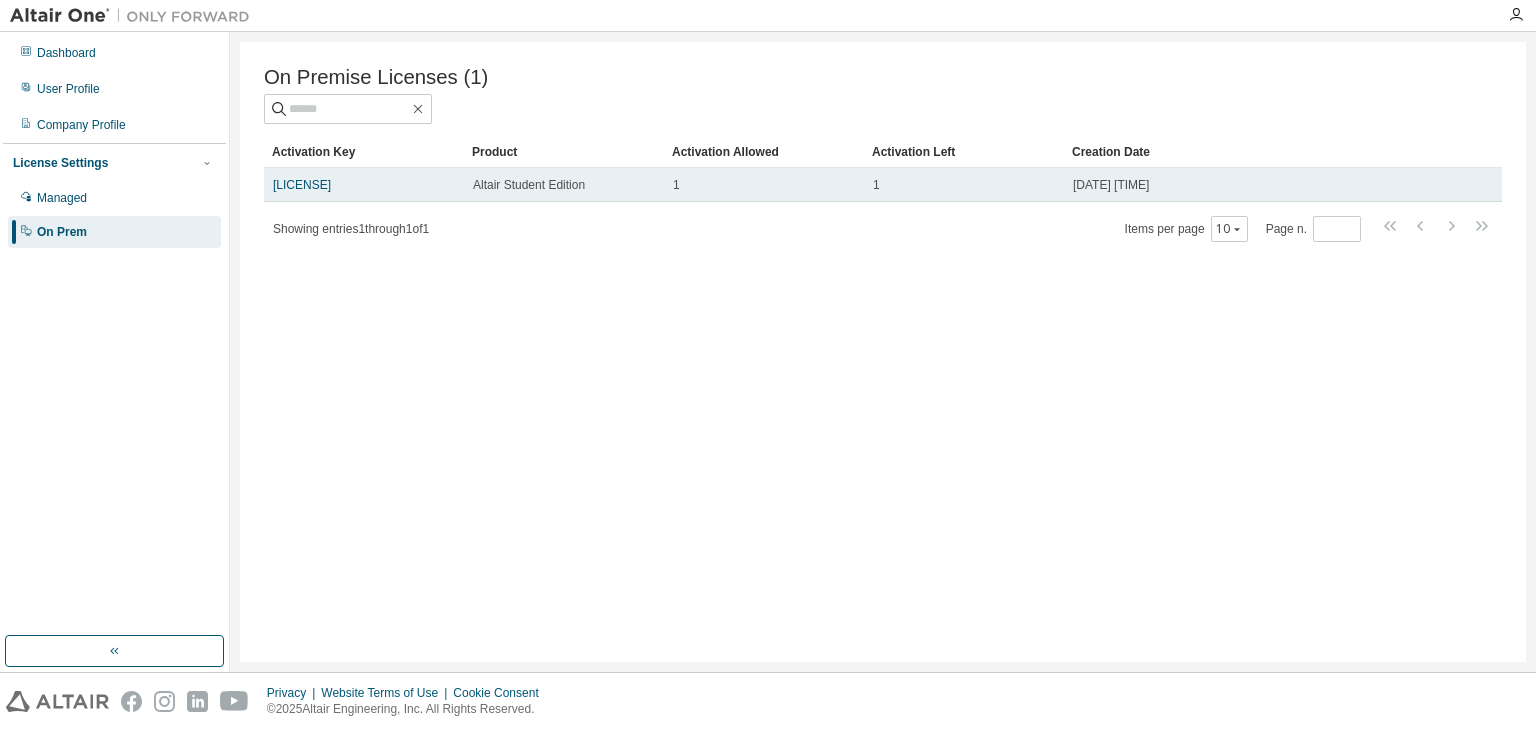 click on "Altair Student Edition" at bounding box center (529, 185) 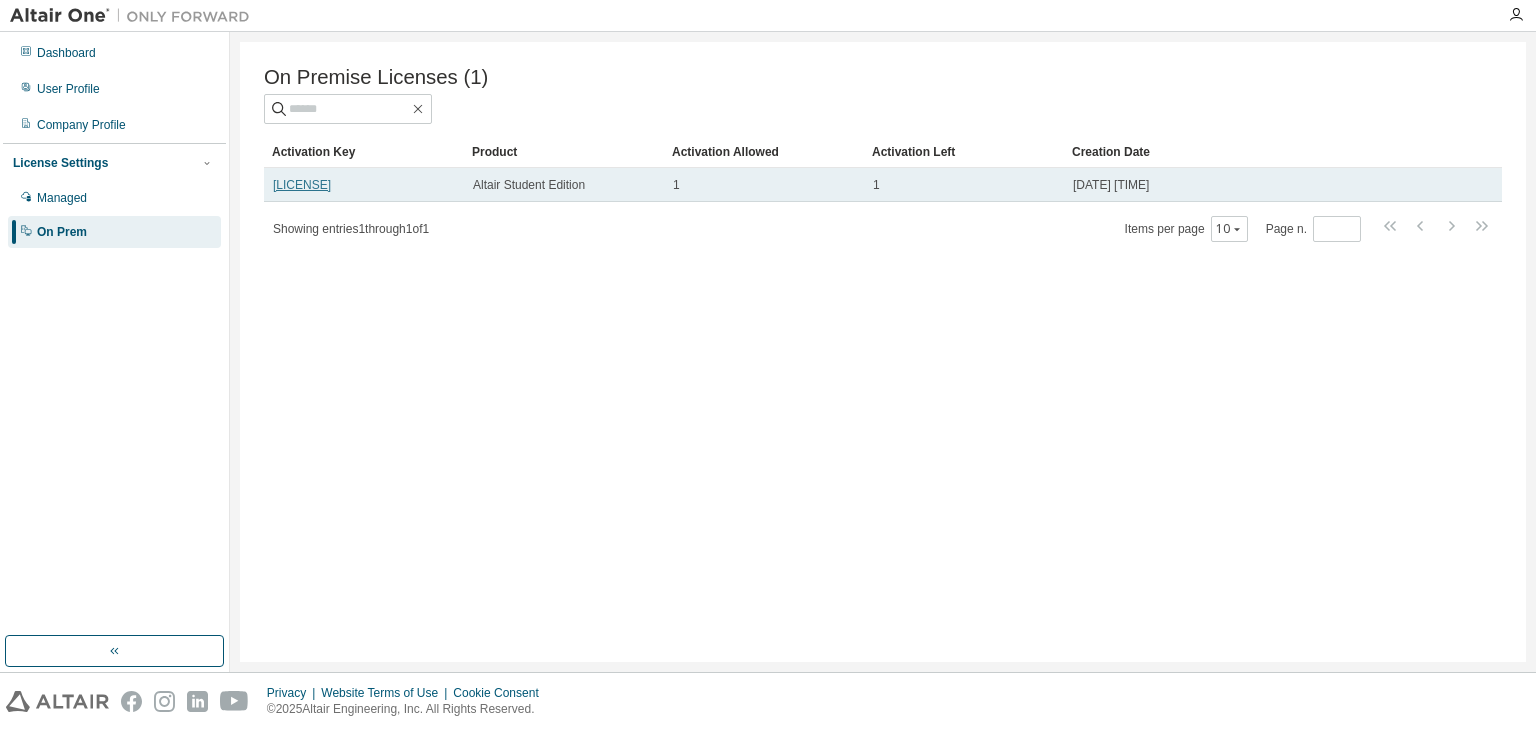 click on "L3F8I-EHXSJ-PMT7V-9ZDSB" at bounding box center [302, 185] 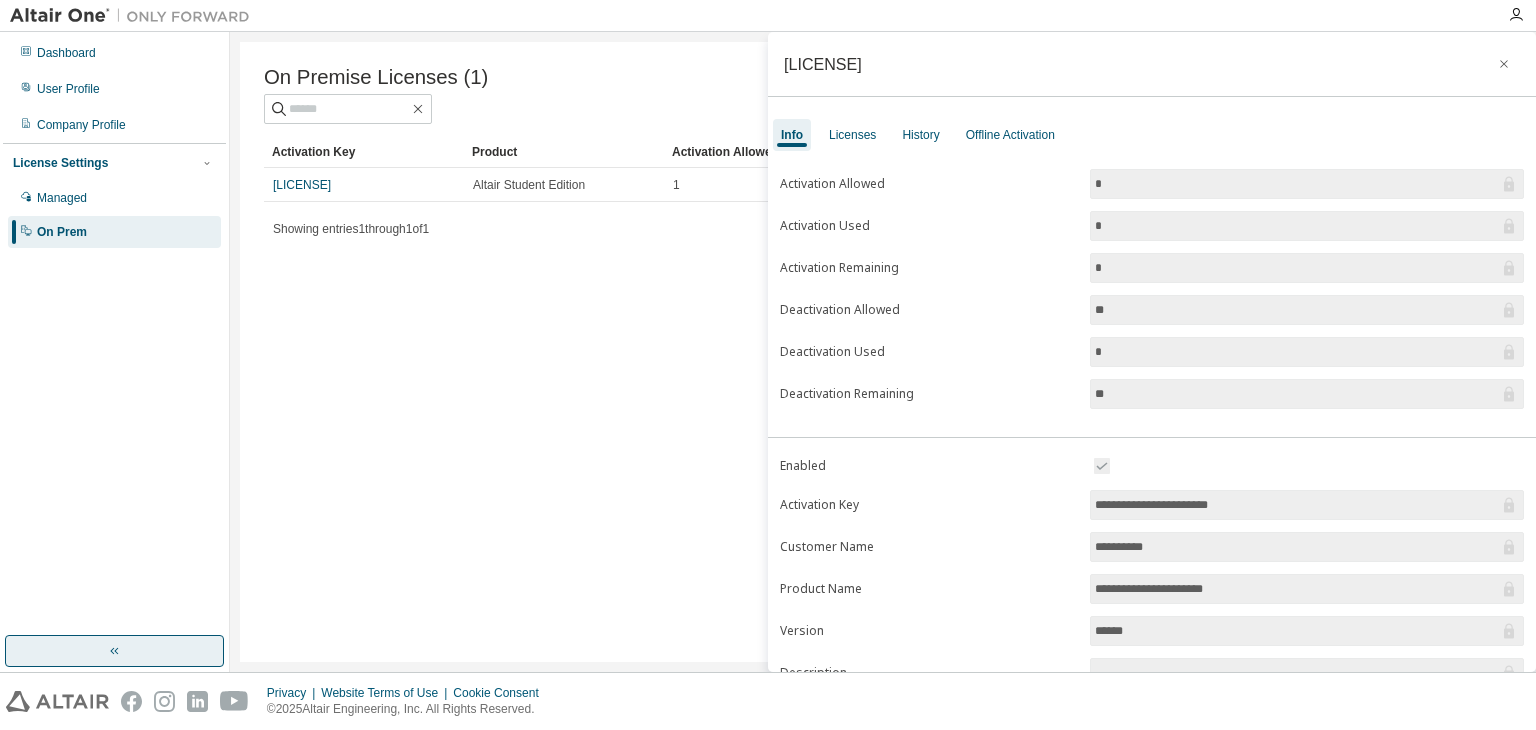 click at bounding box center (114, 651) 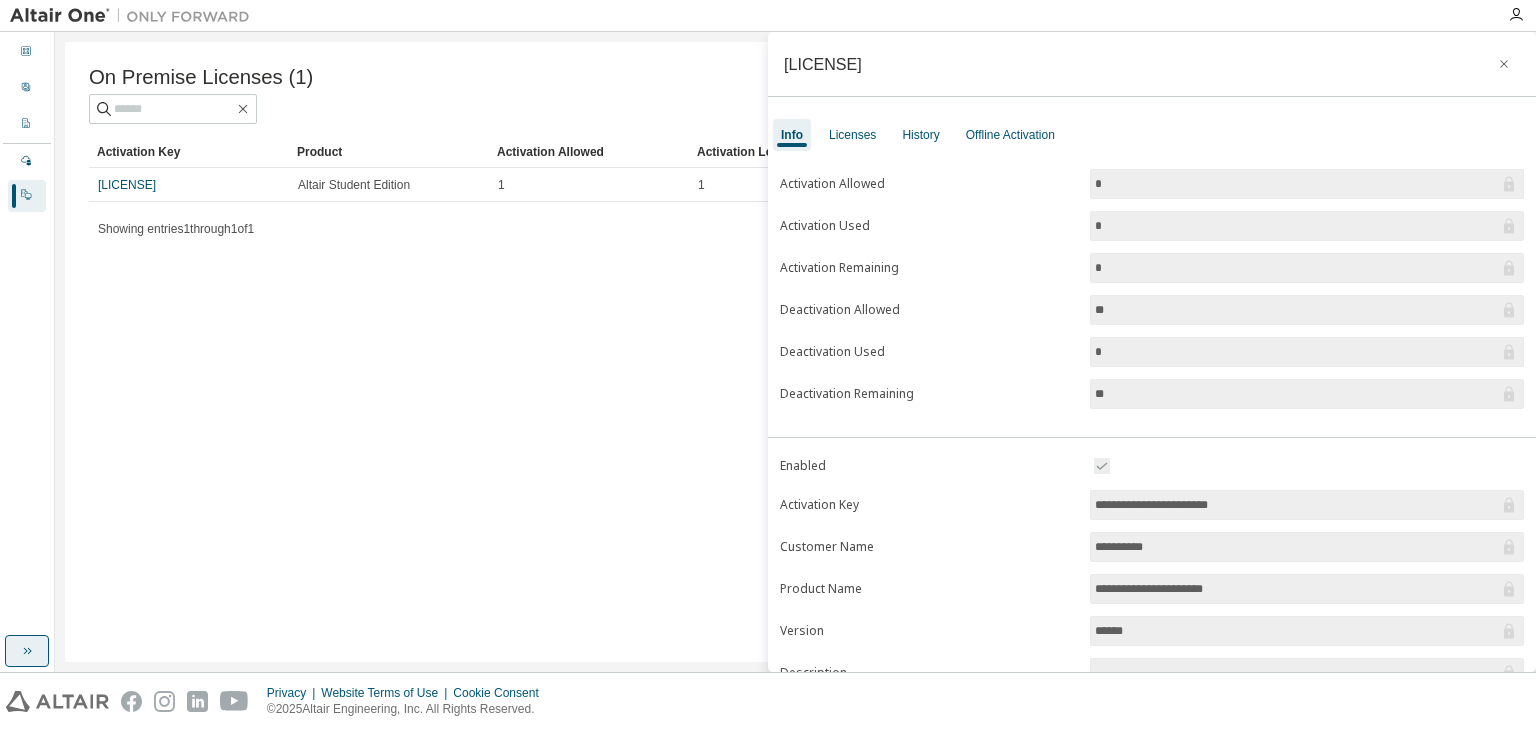 click at bounding box center (27, 651) 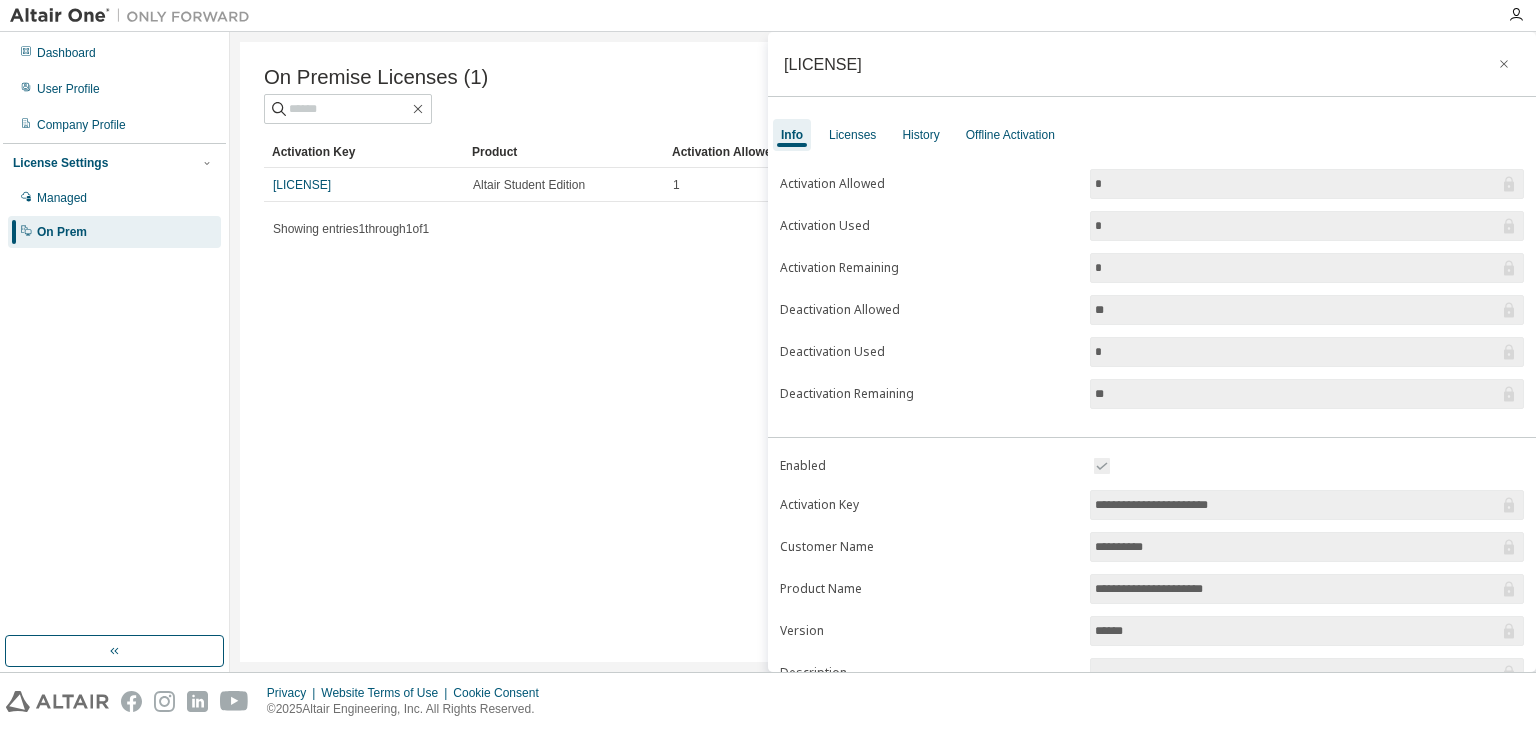click at bounding box center [57, 701] 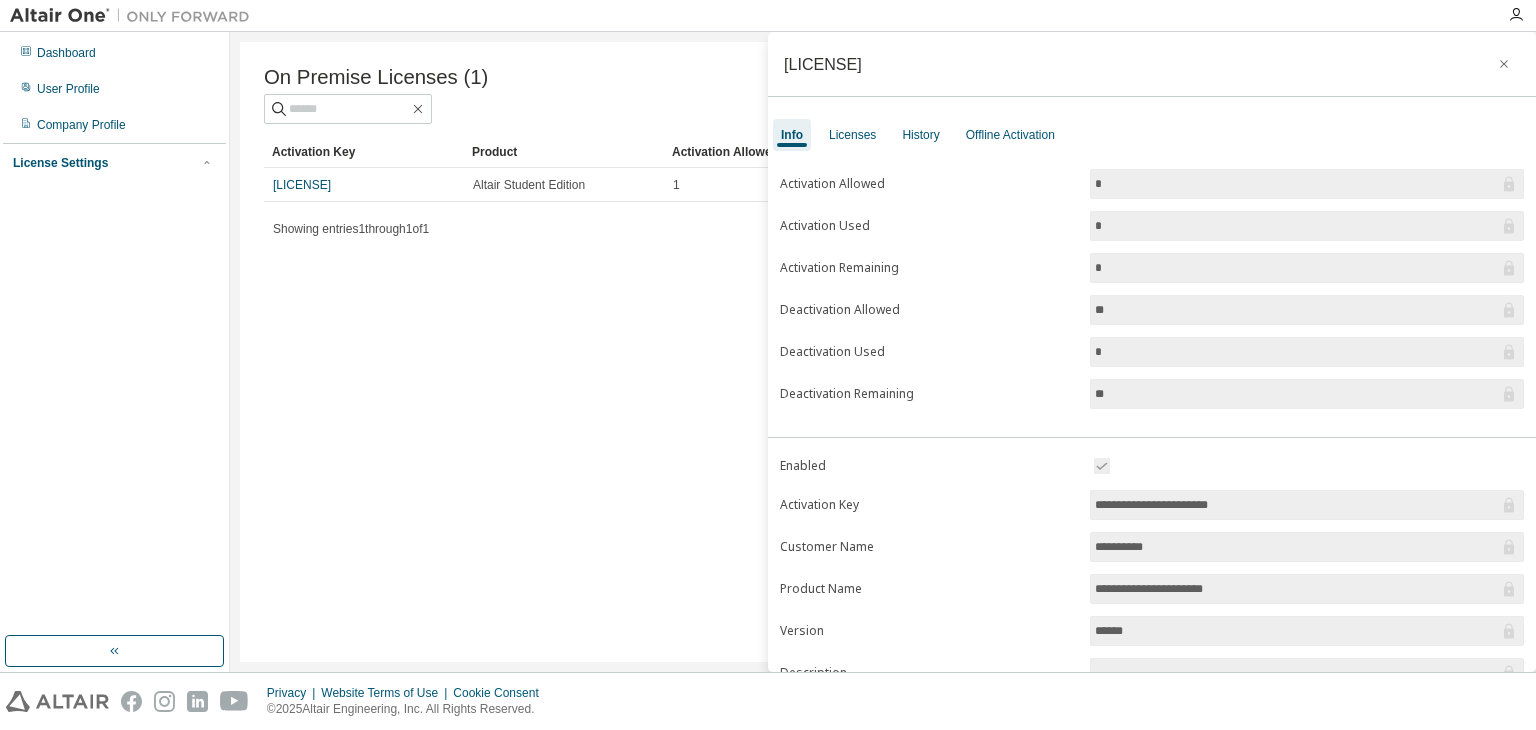 click on "License Settings" at bounding box center (114, 163) 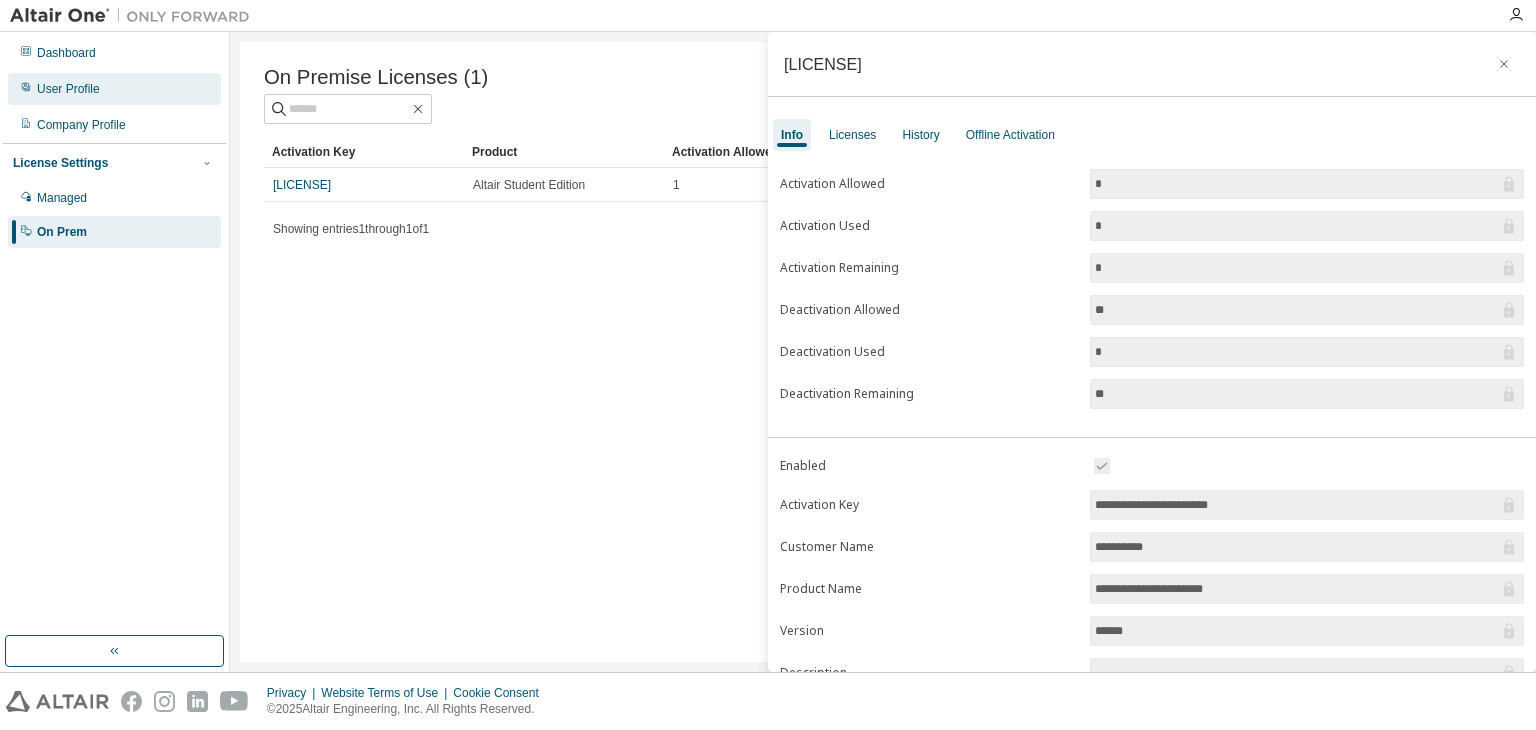 click on "User Profile" at bounding box center [68, 89] 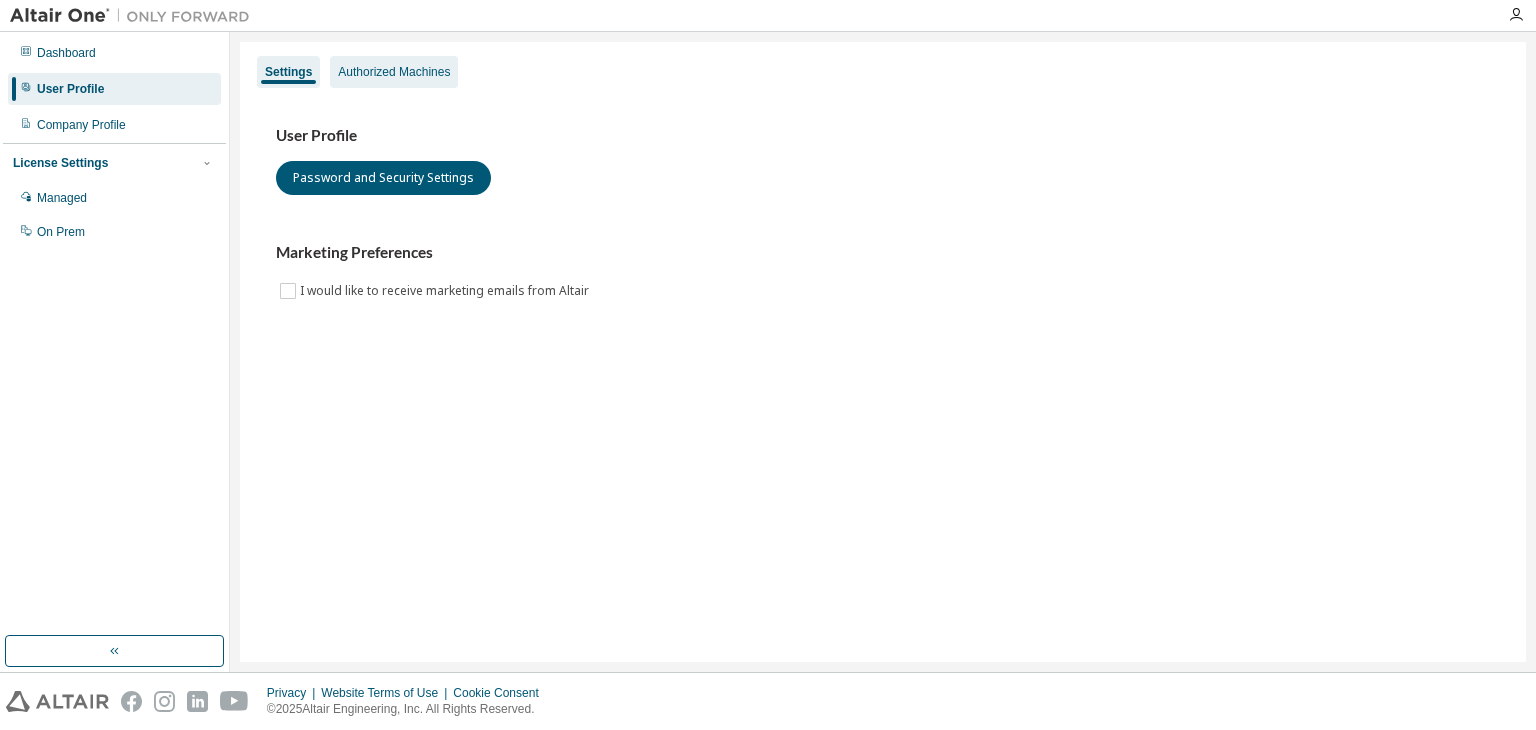 click on "Authorized Machines" at bounding box center (394, 72) 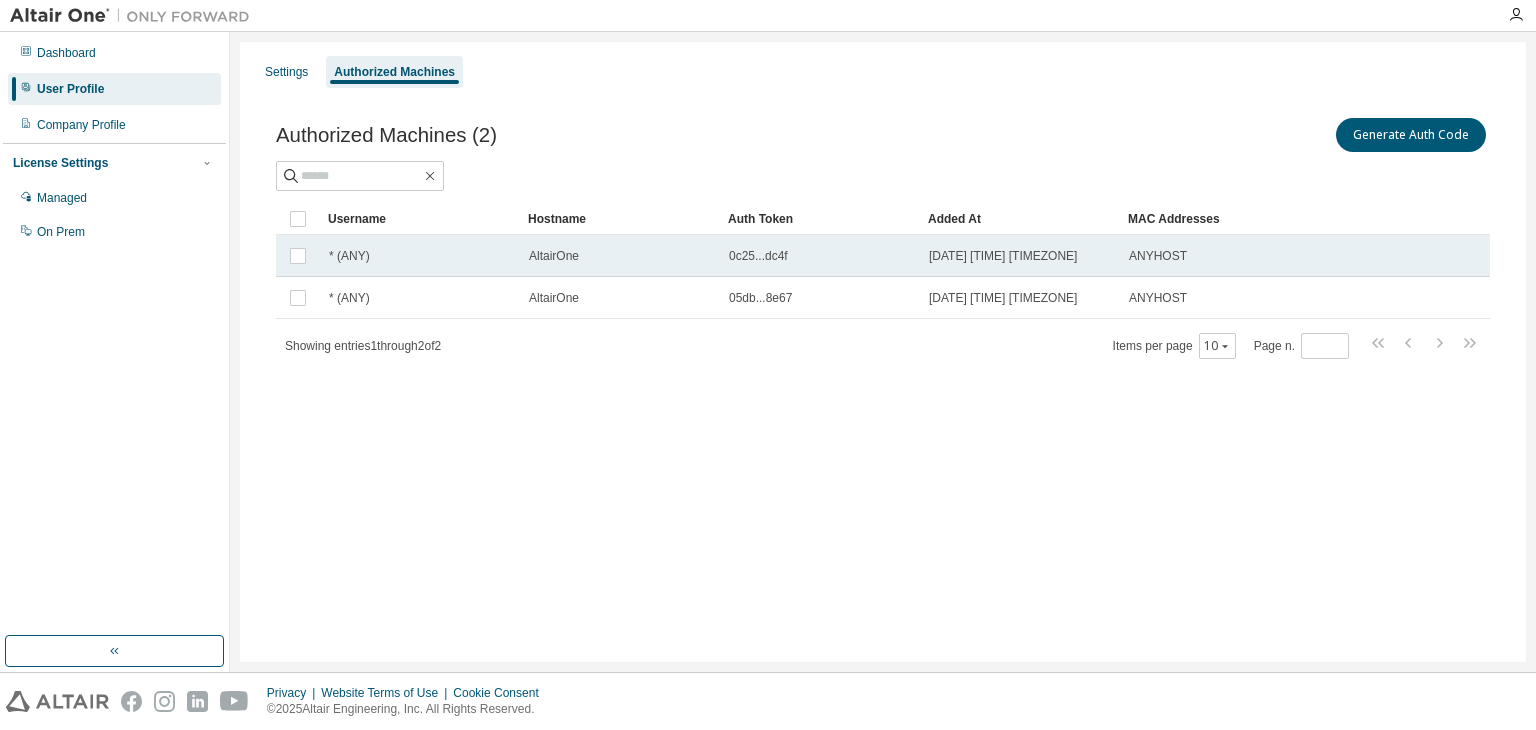 click on "0c25...dc4f" at bounding box center [758, 256] 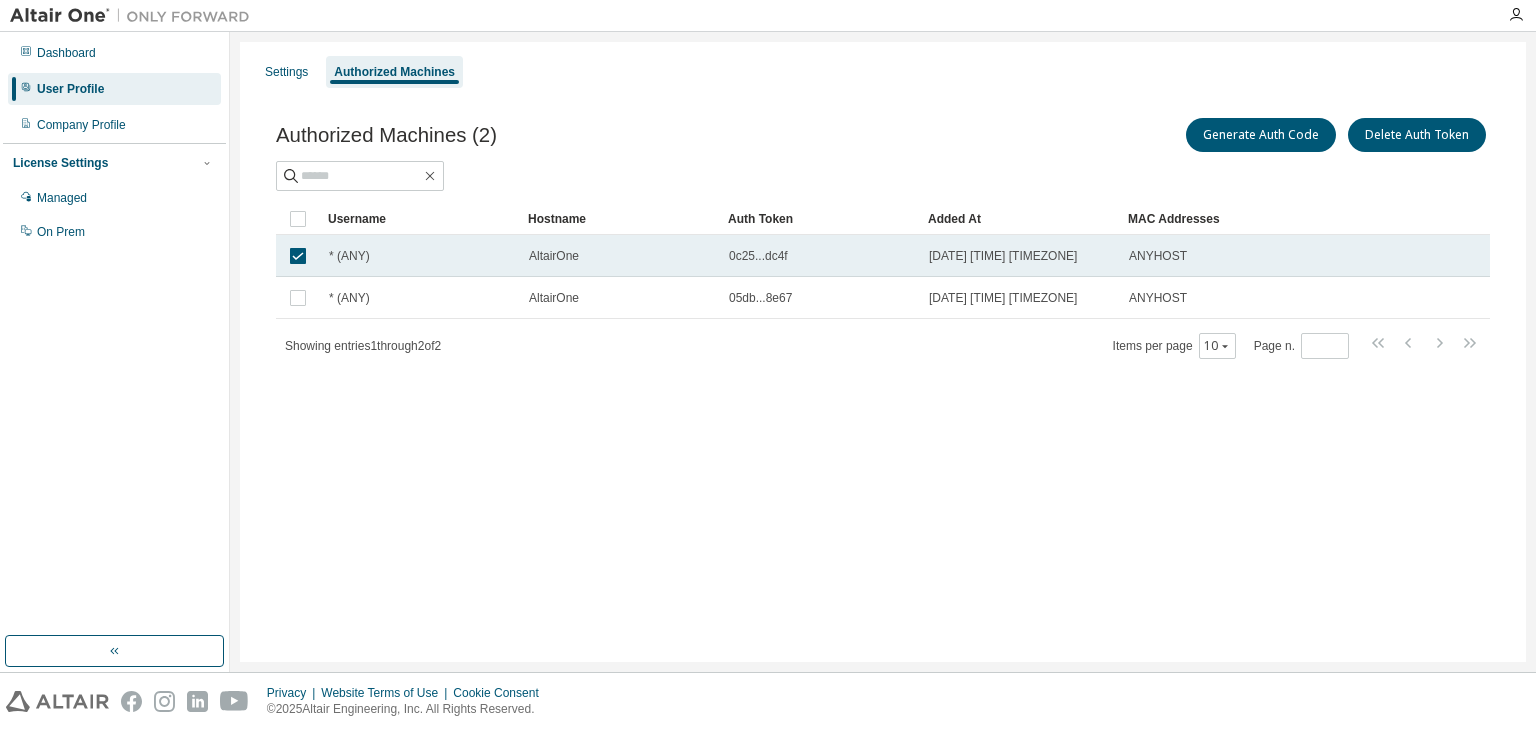 click on "* (ANY)" at bounding box center [420, 256] 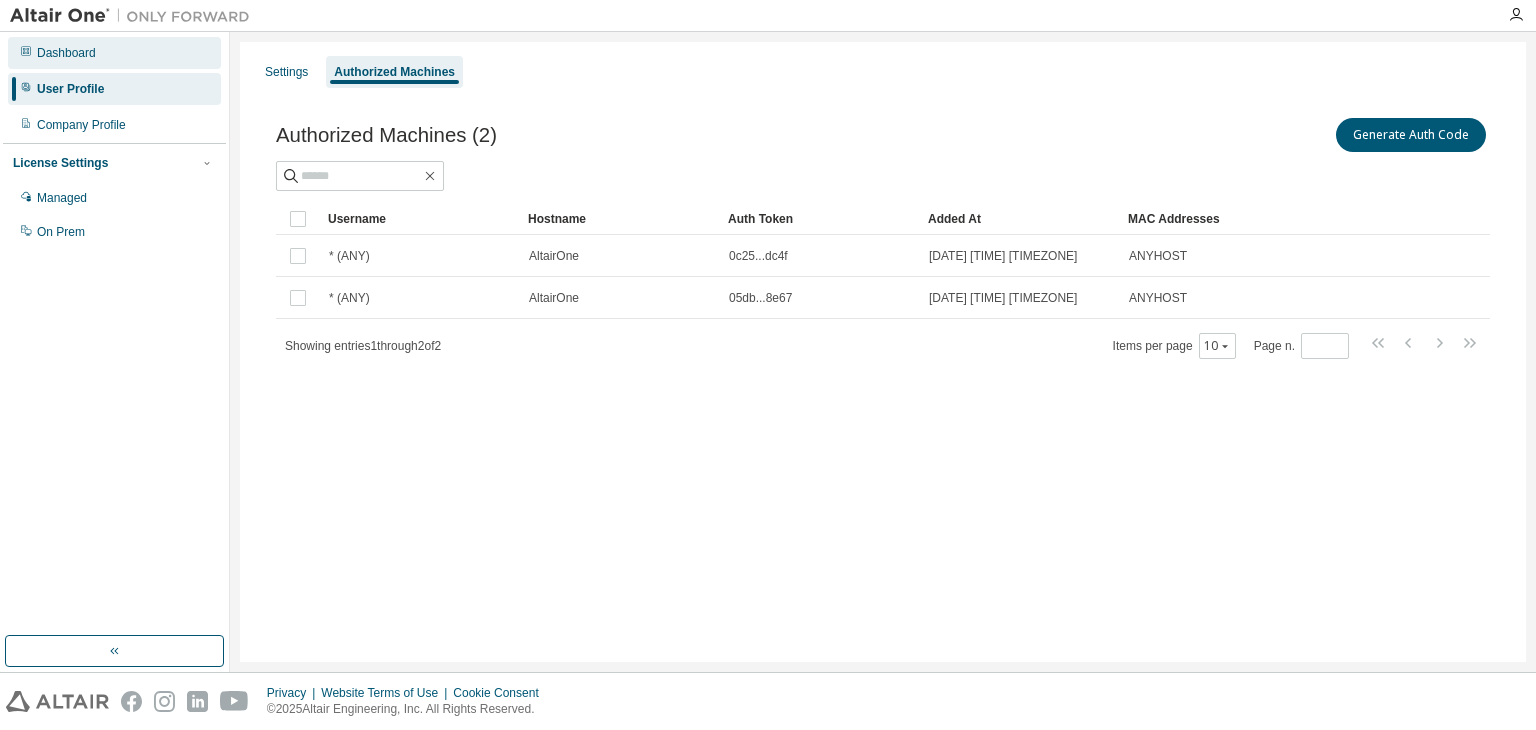 click on "Dashboard" at bounding box center [114, 53] 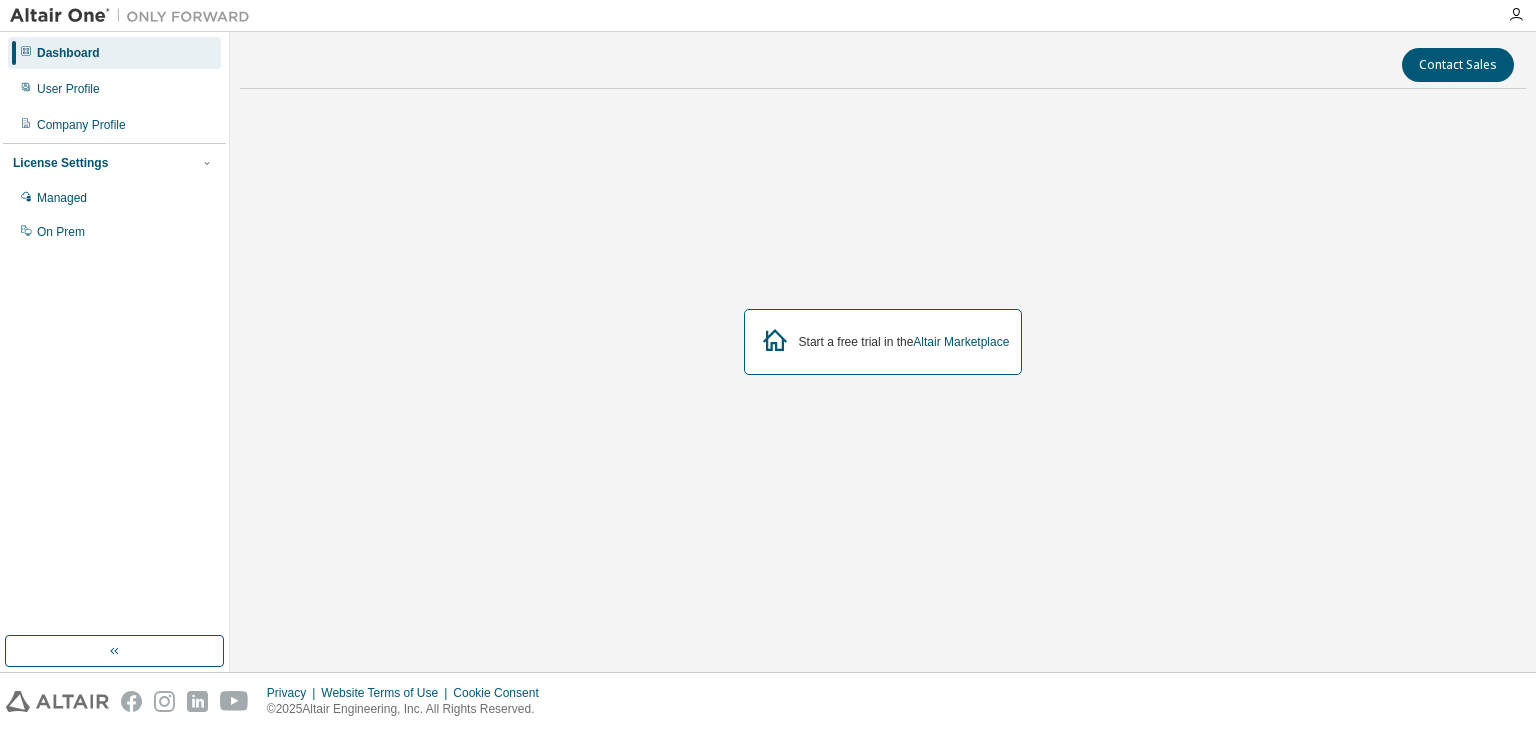 click on "Start a free trial in the  Altair Marketplace" at bounding box center (904, 342) 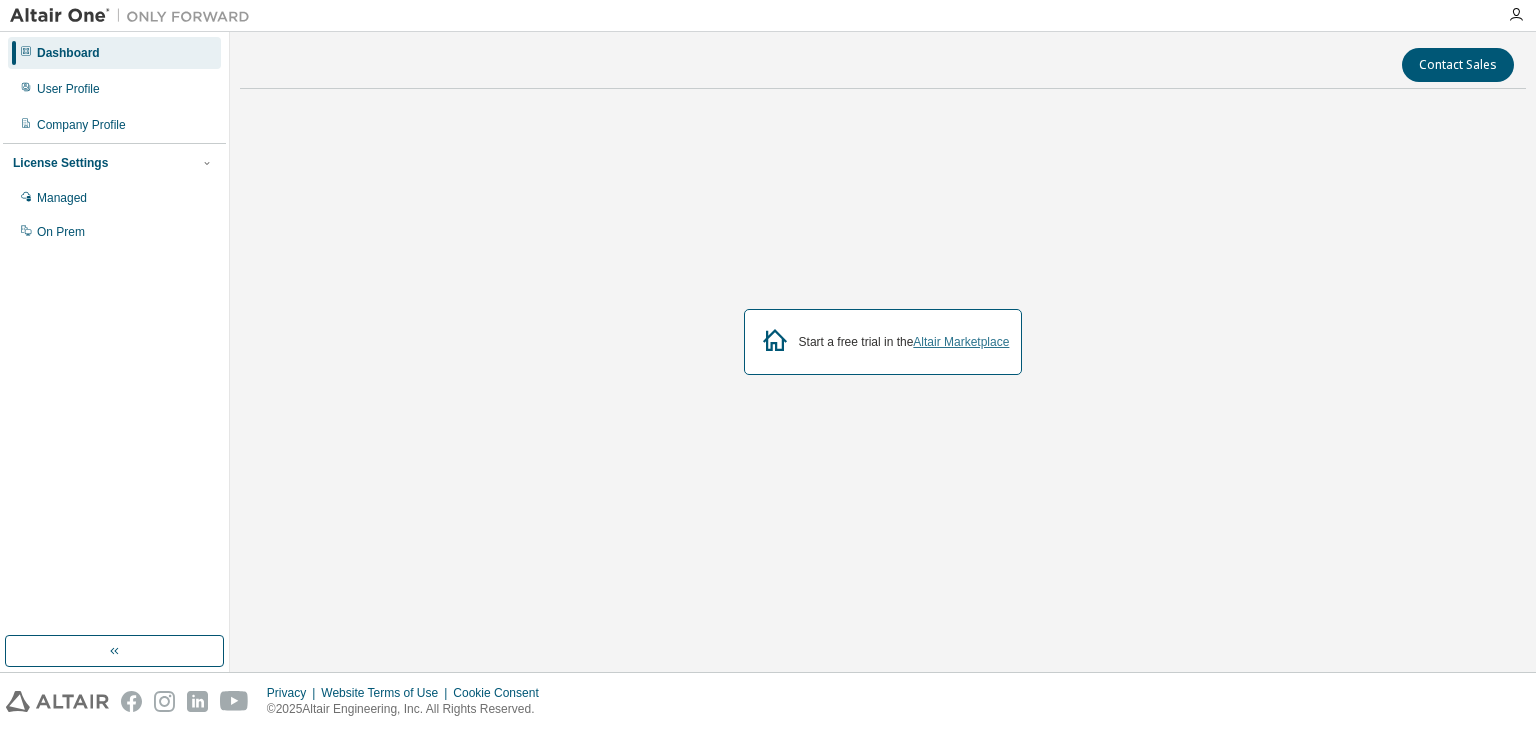 click on "Altair Marketplace" at bounding box center (961, 342) 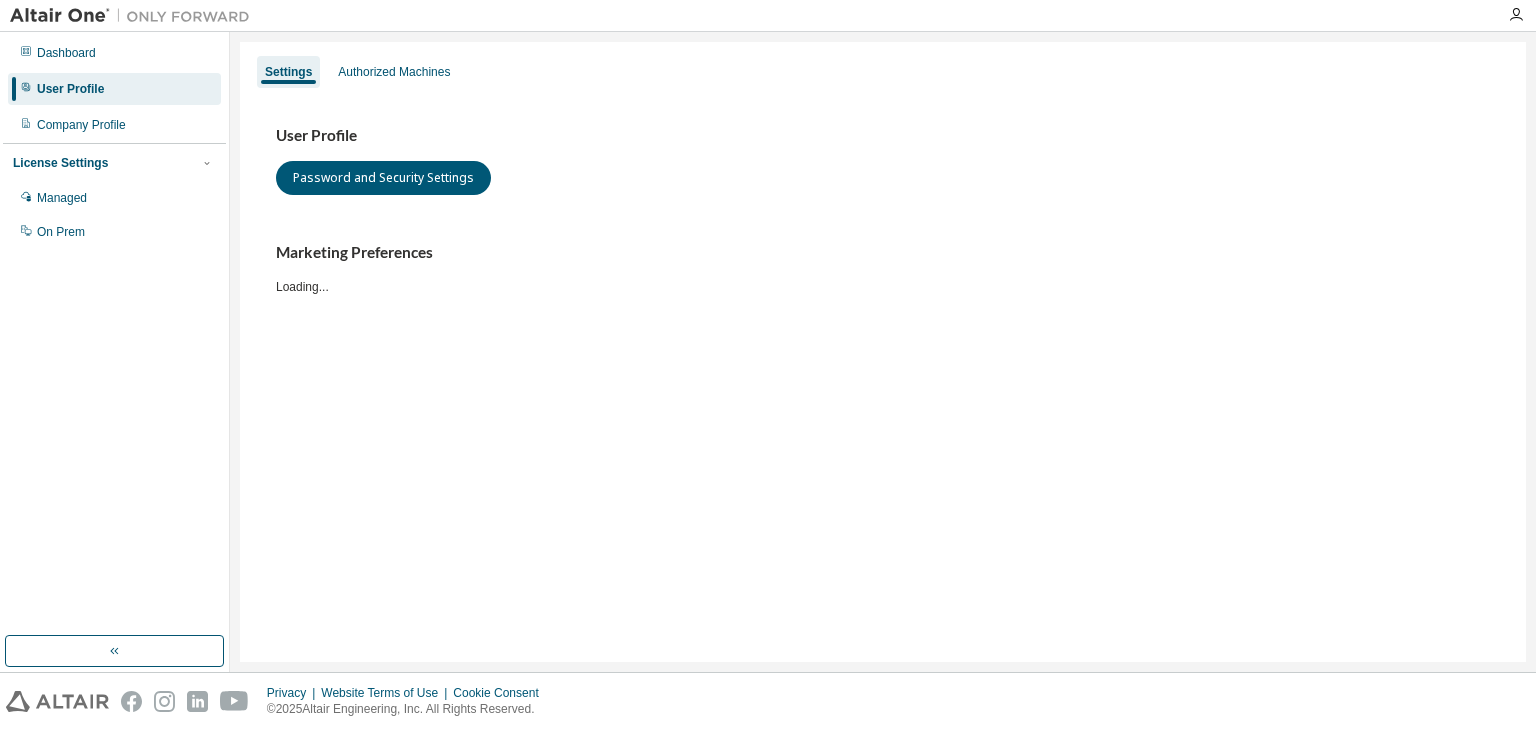 scroll, scrollTop: 0, scrollLeft: 0, axis: both 